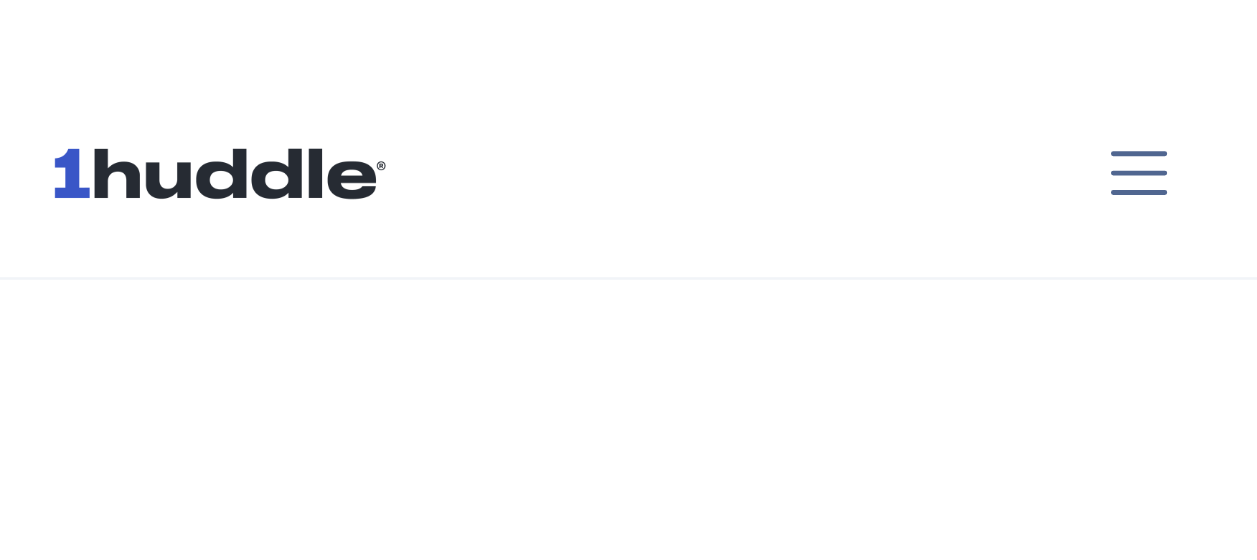 scroll, scrollTop: 3201, scrollLeft: 0, axis: vertical 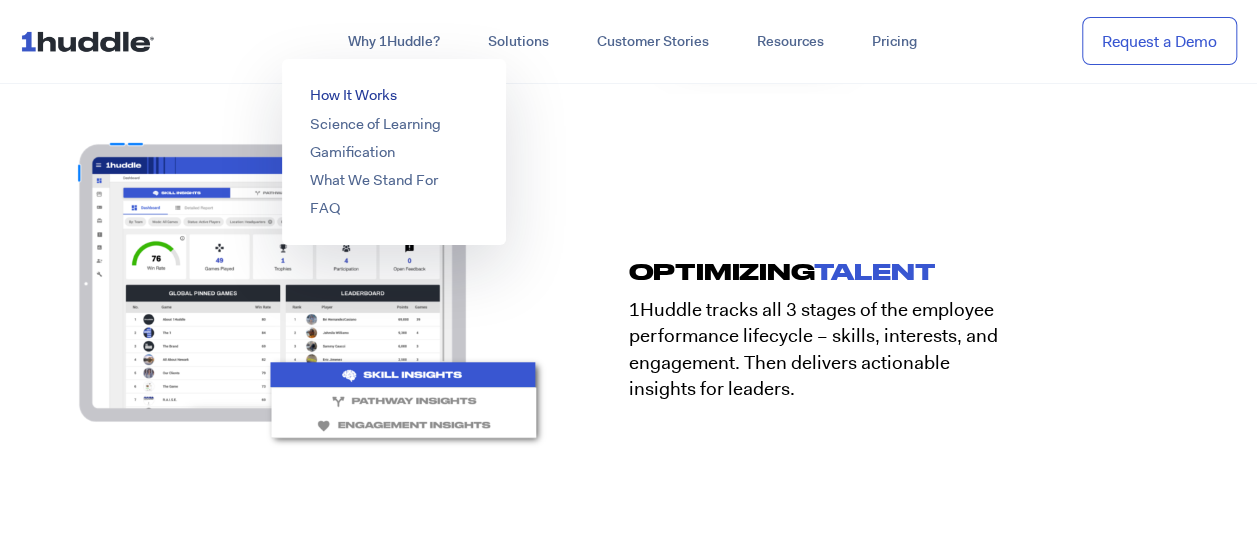 click on "How It Works" at bounding box center [353, 95] 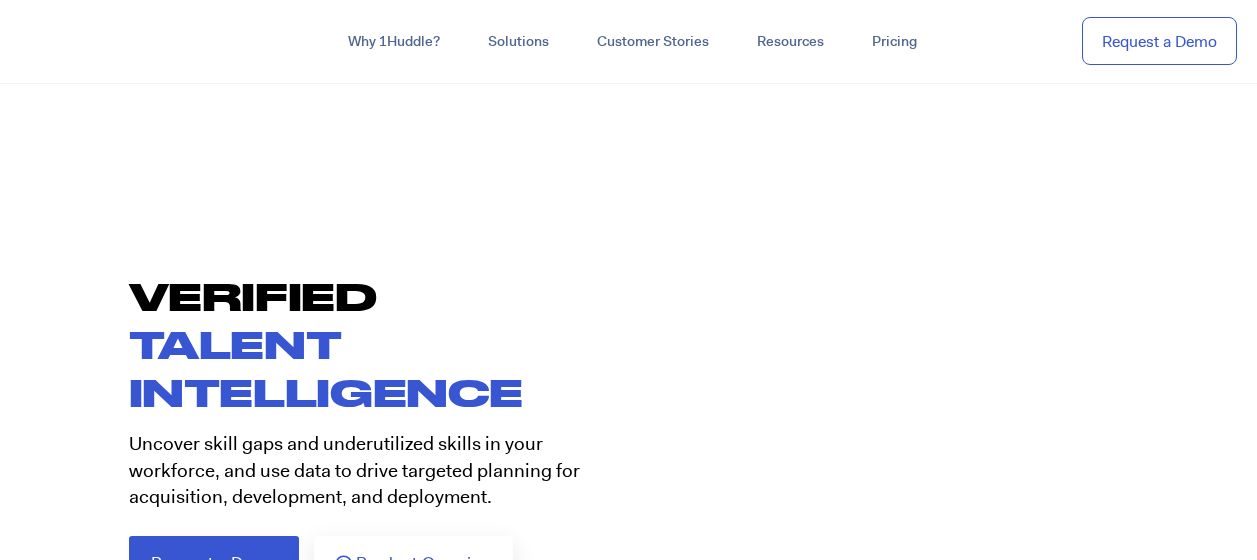 scroll, scrollTop: 0, scrollLeft: 0, axis: both 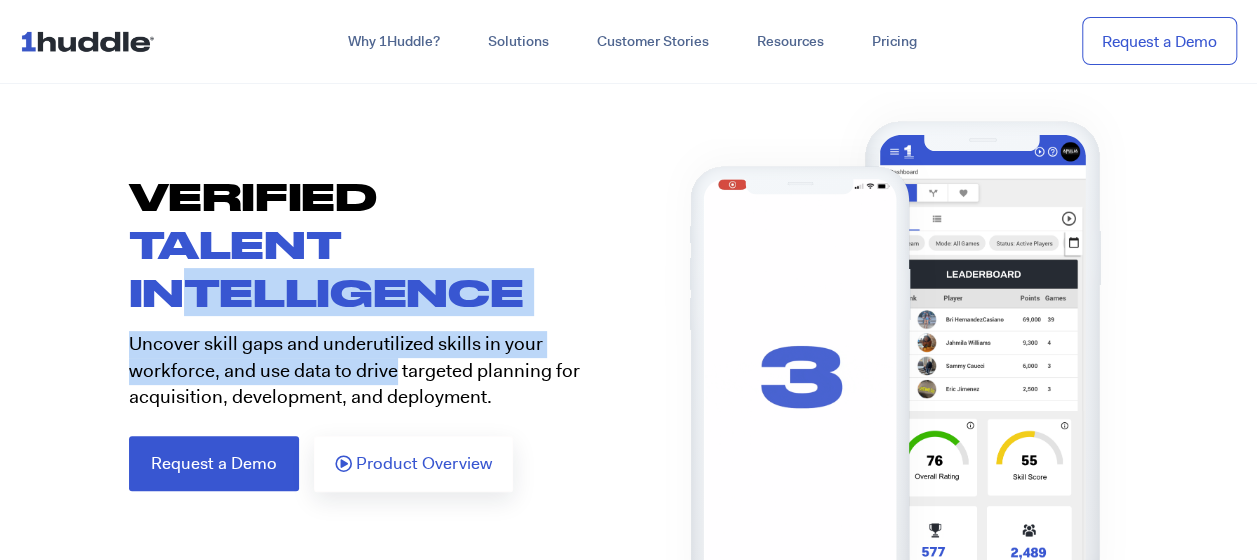 drag, startPoint x: 180, startPoint y: 312, endPoint x: 394, endPoint y: 356, distance: 218.47655 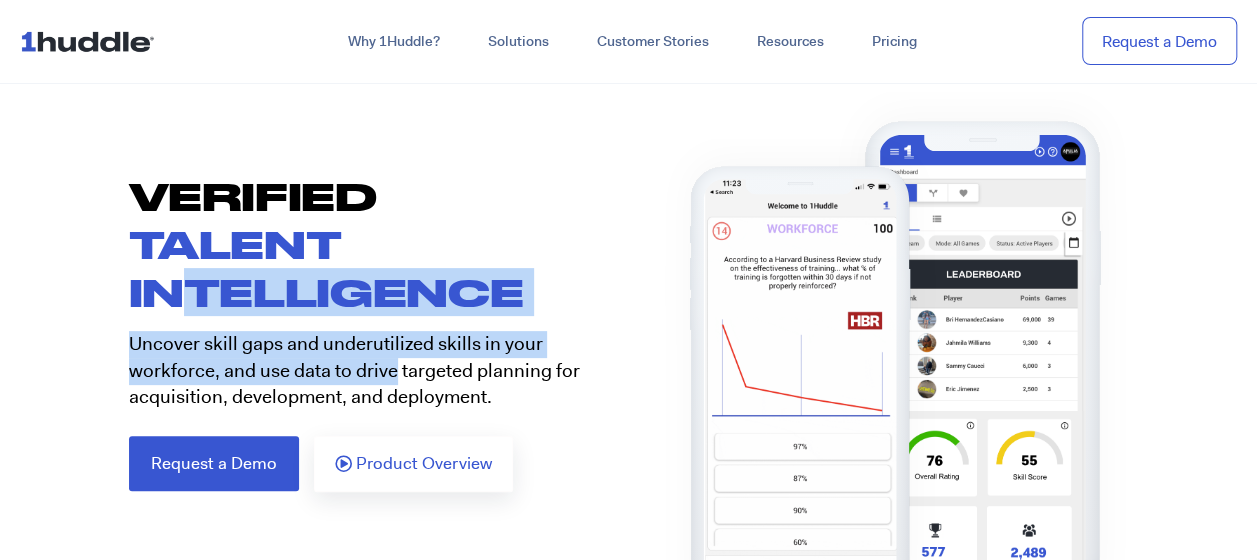 click on "VERIFIED  TALENT INTELLIGENCE
Uncover skill gaps and underutilized skills in your workforce, and use data to drive targeted planning for acquisition, development, and deployment.
Request a Demo
Product Overview" at bounding box center [369, 332] 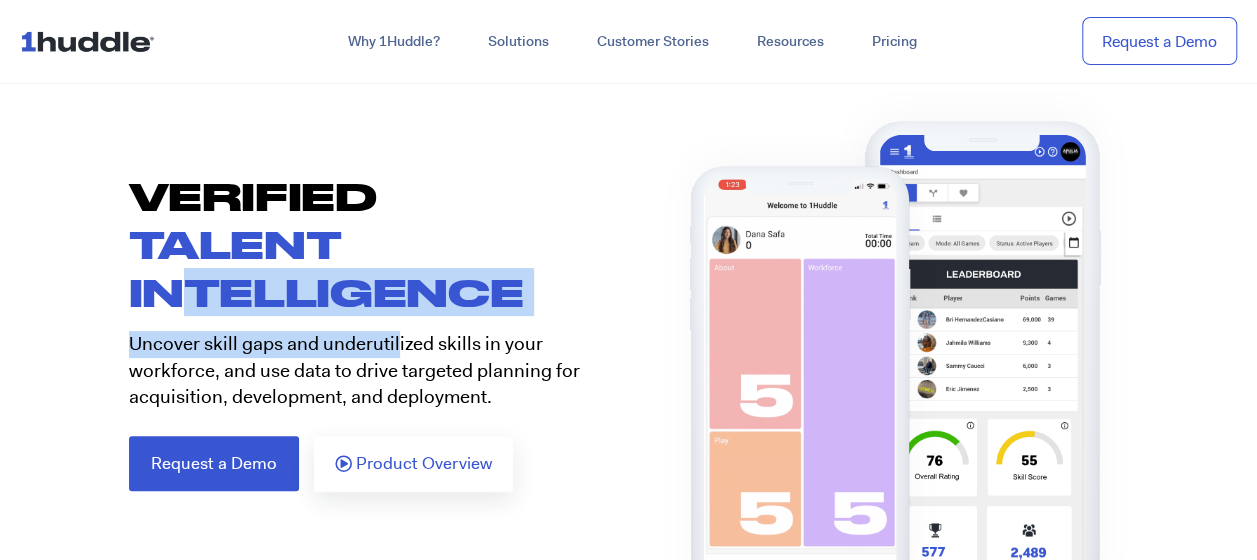 drag, startPoint x: 394, startPoint y: 356, endPoint x: 279, endPoint y: 348, distance: 115.27792 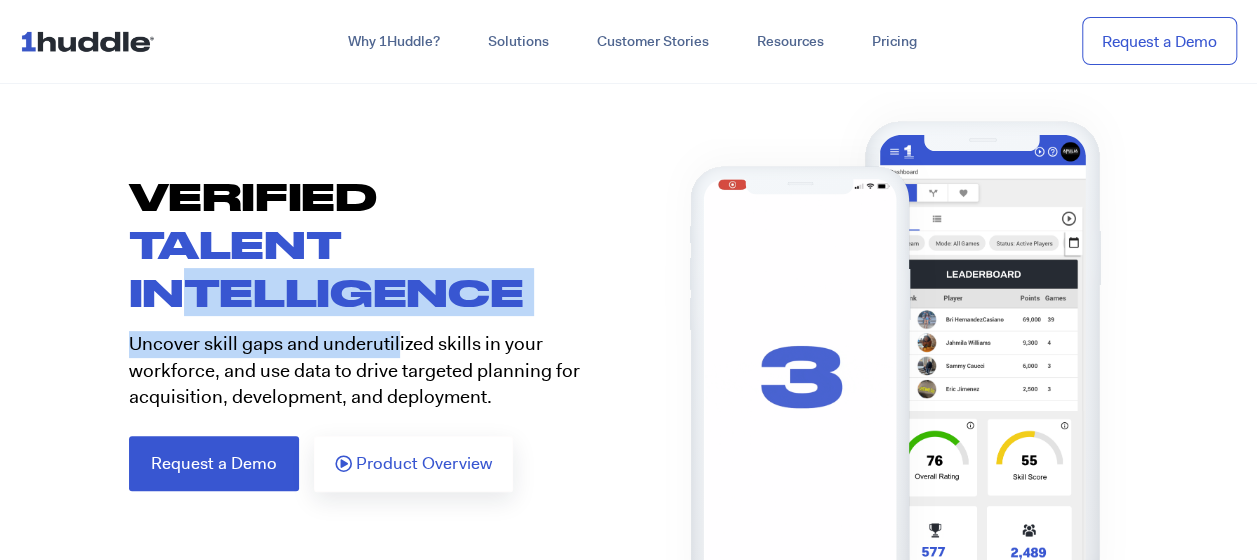 click on "Uncover skill gaps and underutilized skills in your workforce, and use data to drive targeted planning for acquisition, development, and deployment." at bounding box center [371, 371] 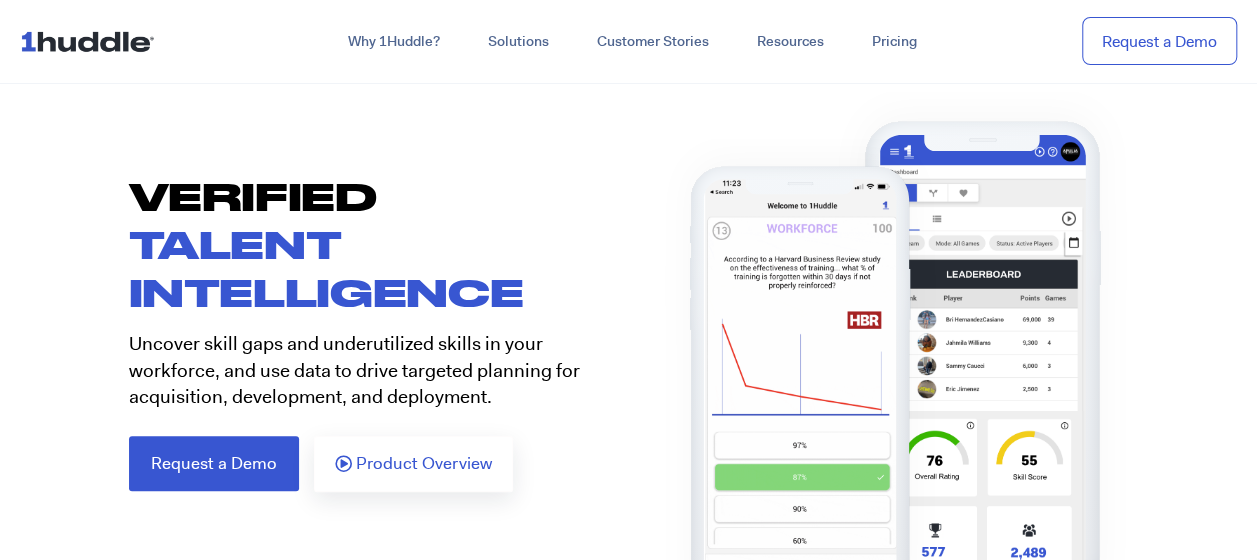 click on "Uncover skill gaps and underutilized skills in your workforce, and use data to drive targeted planning for acquisition, development, and deployment." at bounding box center (371, 371) 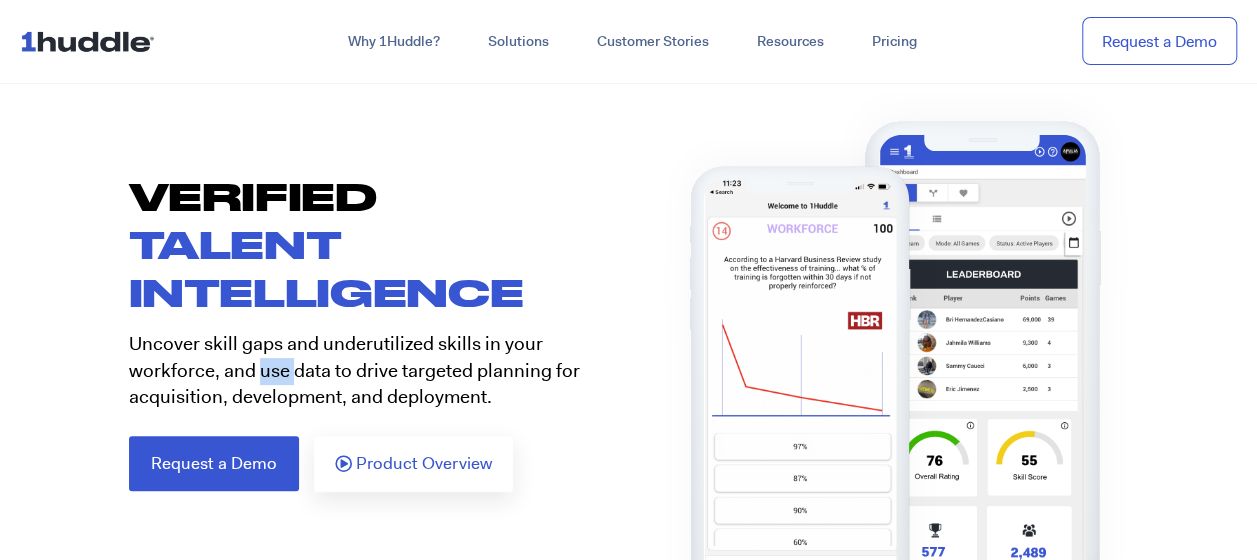 click on "Uncover skill gaps and underutilized skills in your workforce, and use data to drive targeted planning for acquisition, development, and deployment." at bounding box center [371, 371] 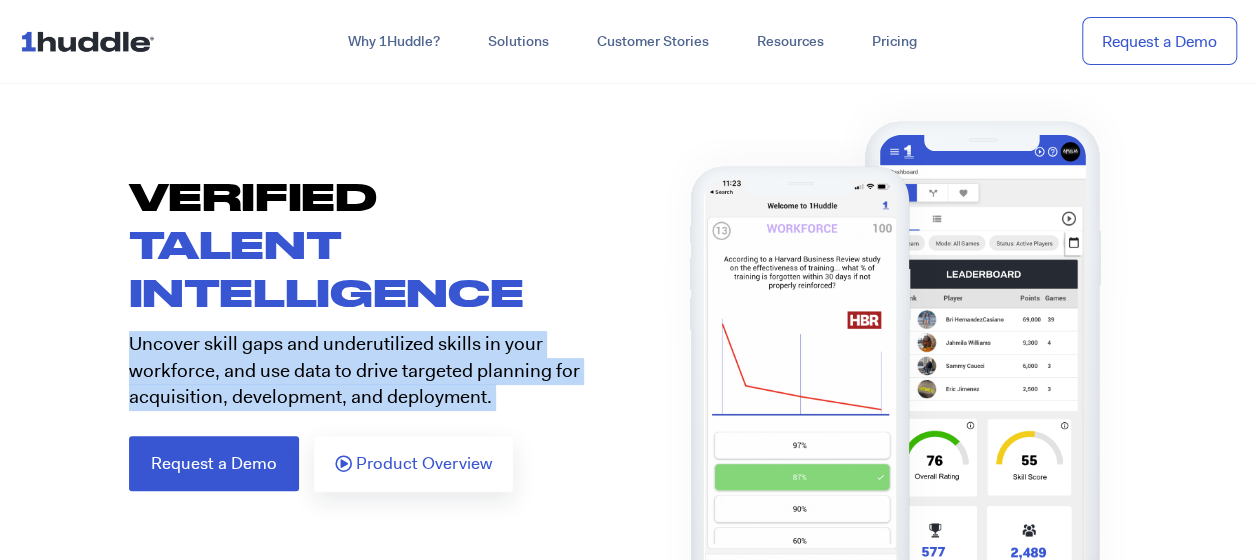 click on "Uncover skill gaps and underutilized skills in your workforce, and use data to drive targeted planning for acquisition, development, and deployment." at bounding box center (371, 371) 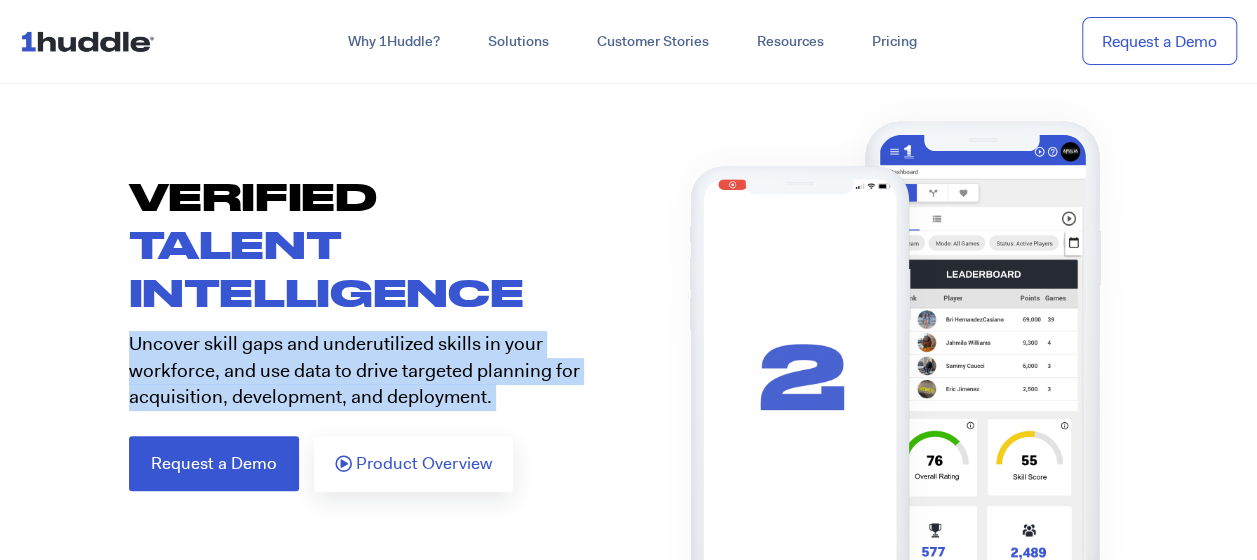 click on "Uncover skill gaps and underutilized skills in your workforce, and use data to drive targeted planning for acquisition, development, and deployment." at bounding box center [371, 371] 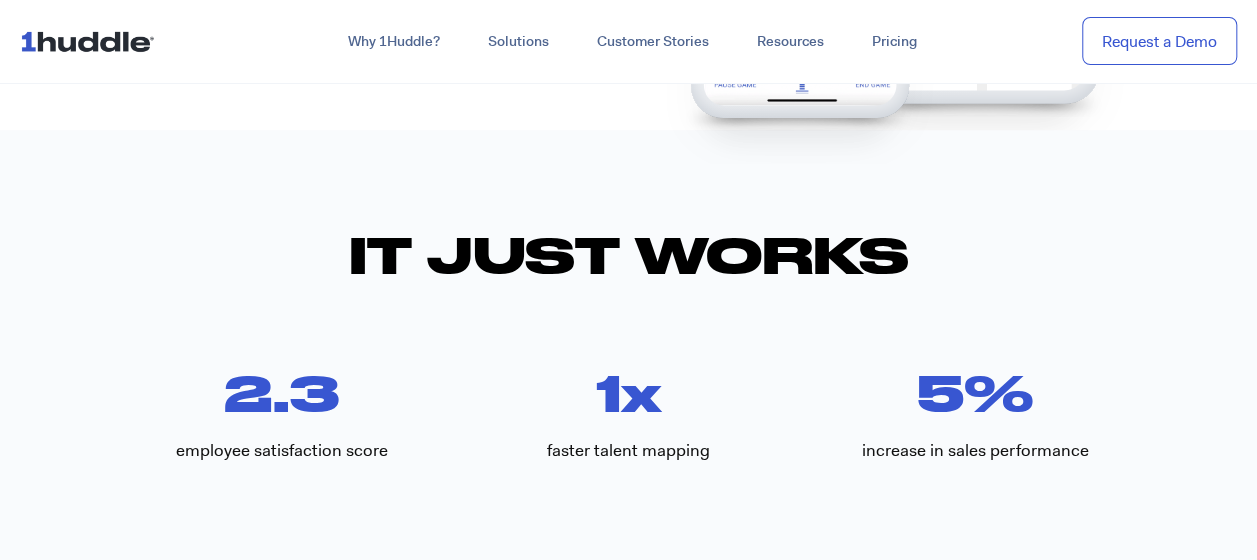 scroll, scrollTop: 700, scrollLeft: 0, axis: vertical 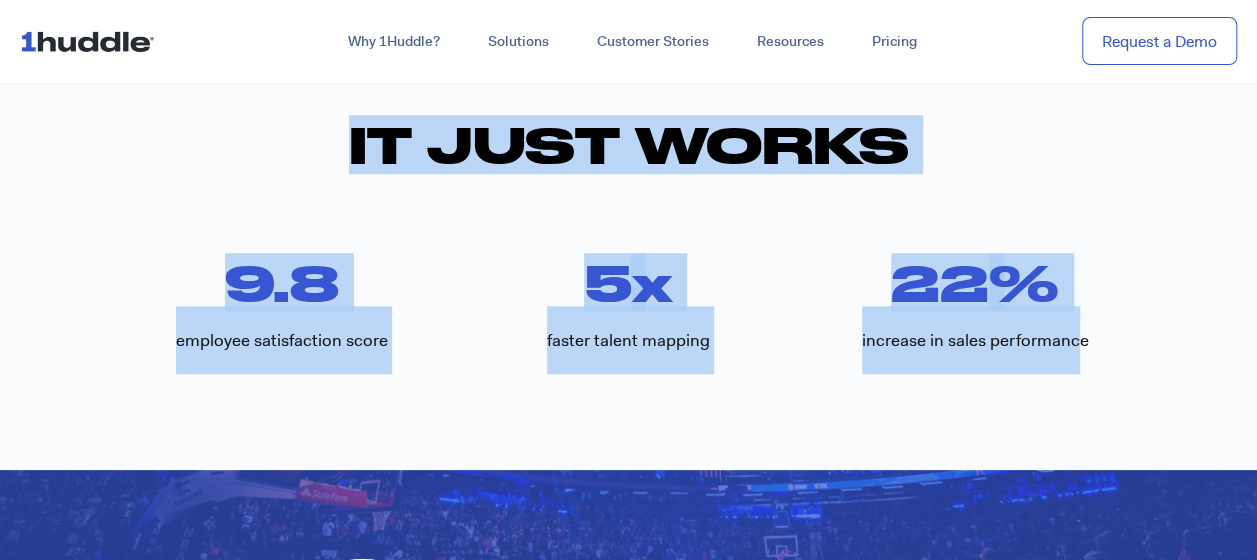 drag, startPoint x: 130, startPoint y: 229, endPoint x: 1104, endPoint y: 379, distance: 985.4826 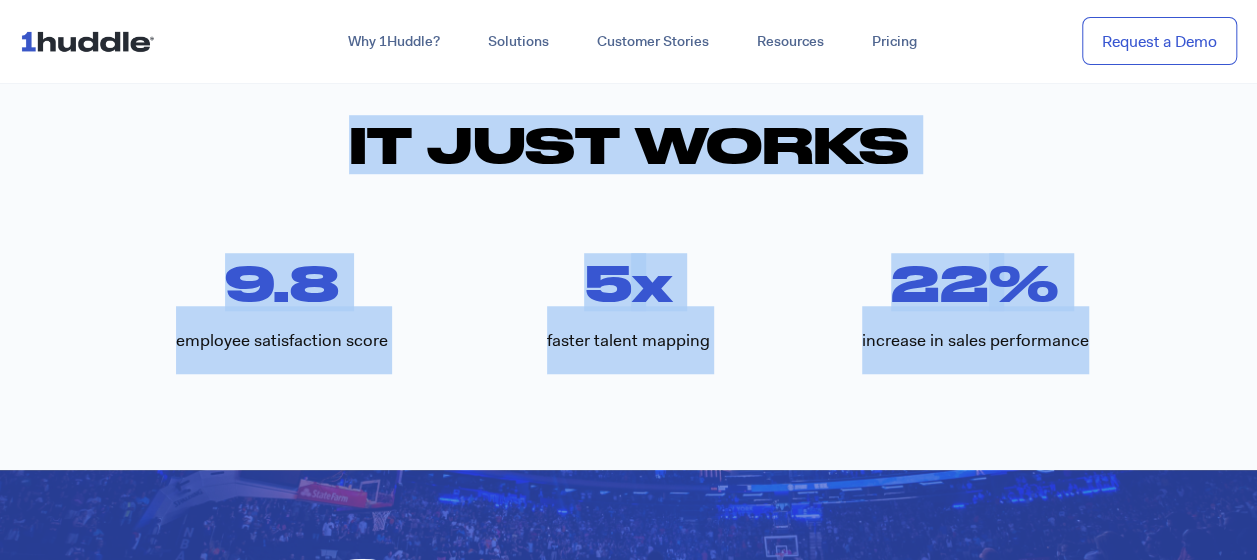 drag, startPoint x: 1104, startPoint y: 379, endPoint x: 1127, endPoint y: 407, distance: 36.23534 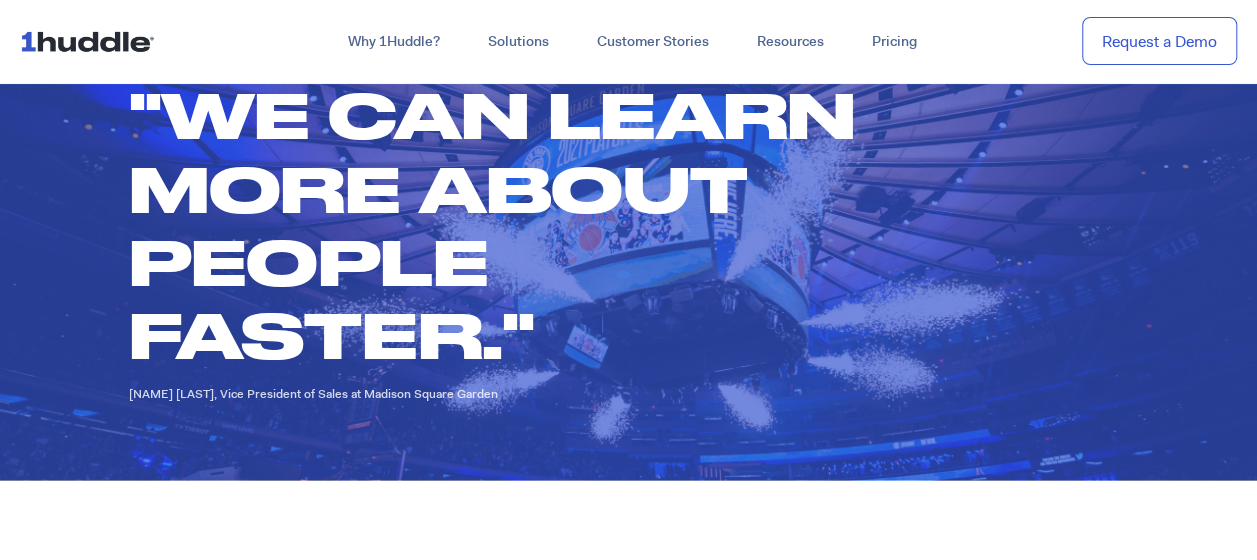 scroll, scrollTop: 1400, scrollLeft: 0, axis: vertical 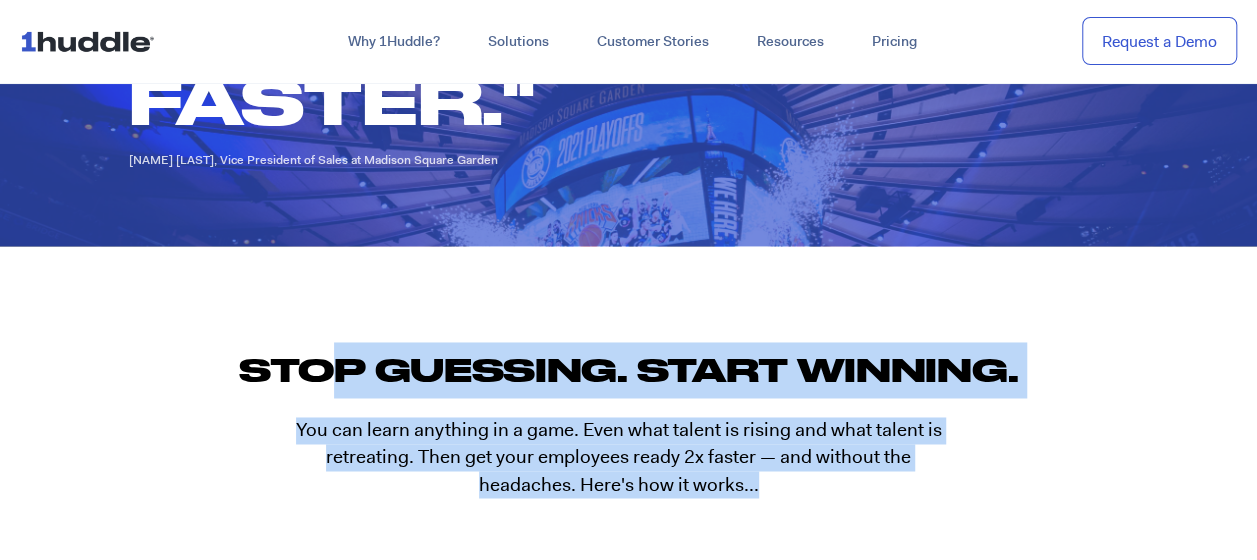 drag, startPoint x: 522, startPoint y: 388, endPoint x: 1152, endPoint y: 495, distance: 639.0219 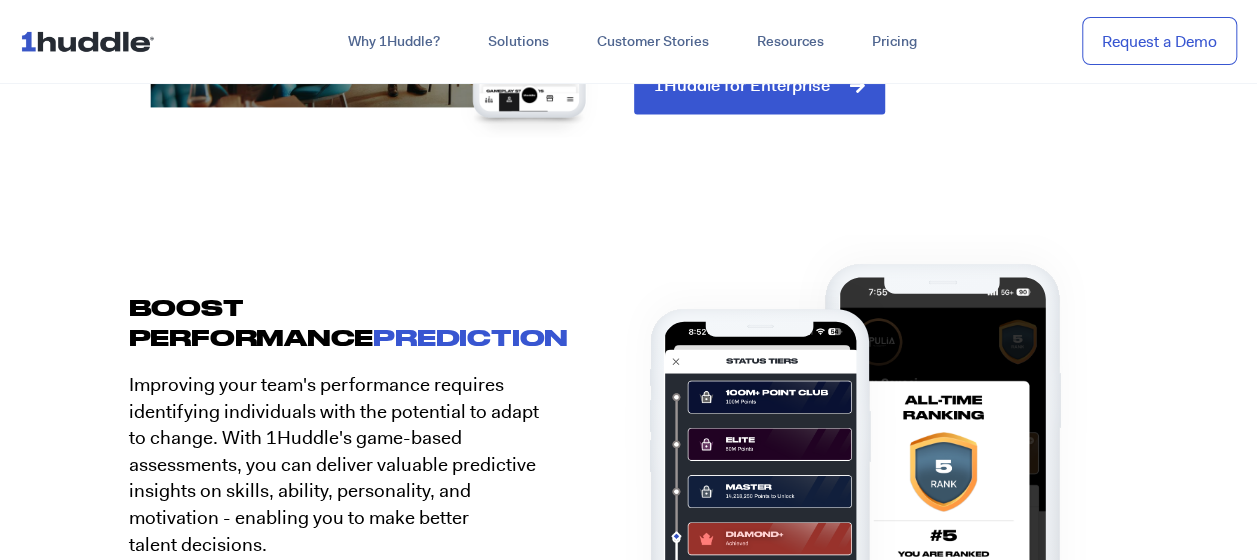 scroll, scrollTop: 1800, scrollLeft: 0, axis: vertical 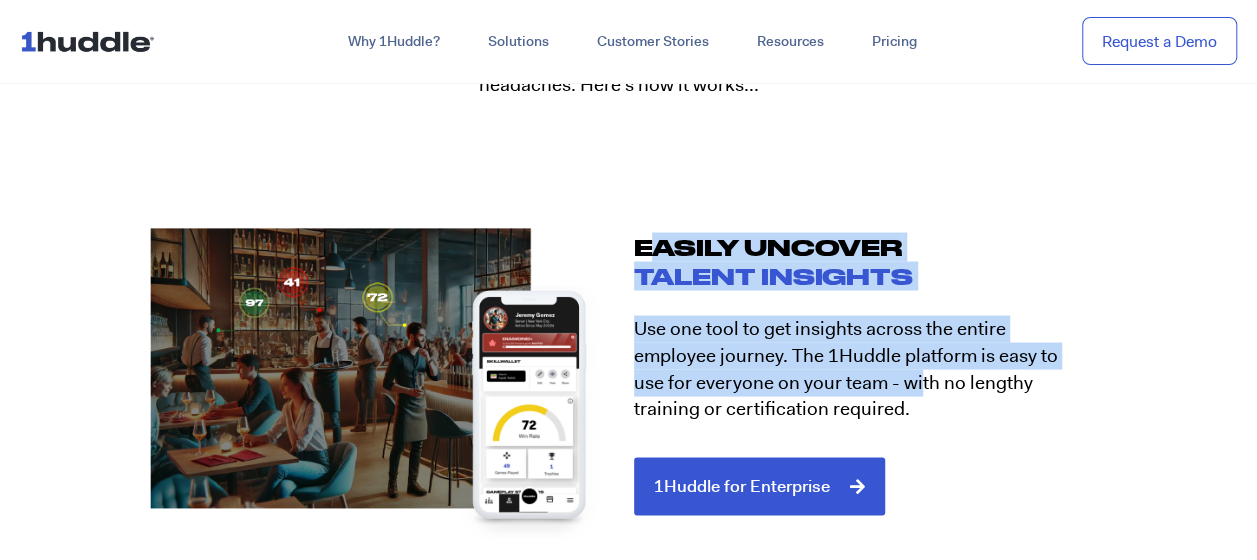 drag, startPoint x: 656, startPoint y: 245, endPoint x: 889, endPoint y: 376, distance: 267.30133 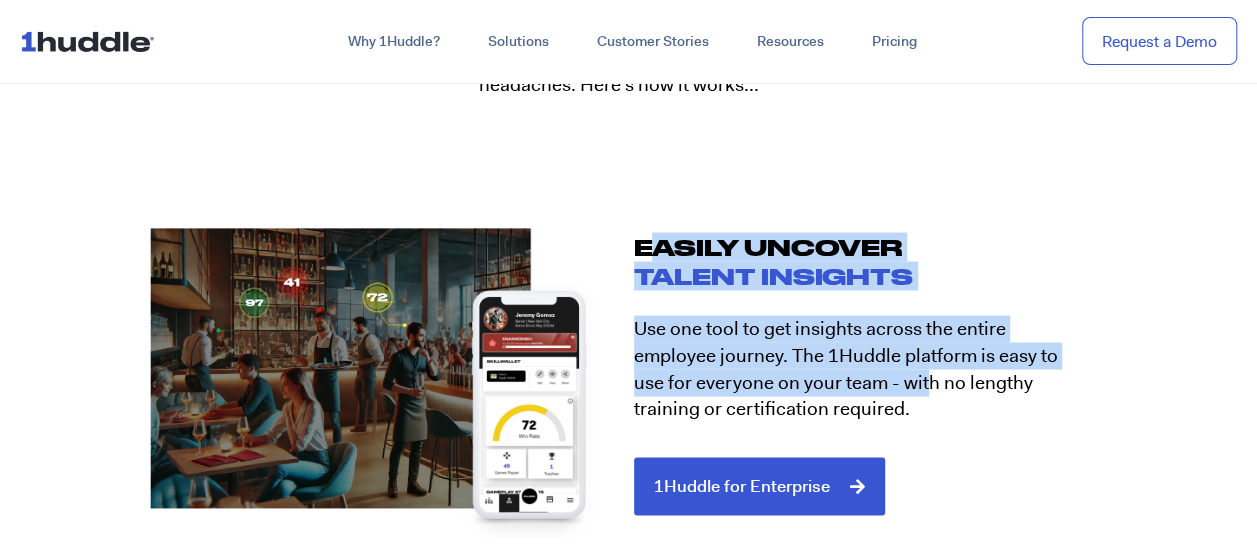 drag, startPoint x: 889, startPoint y: 376, endPoint x: 730, endPoint y: 328, distance: 166.08733 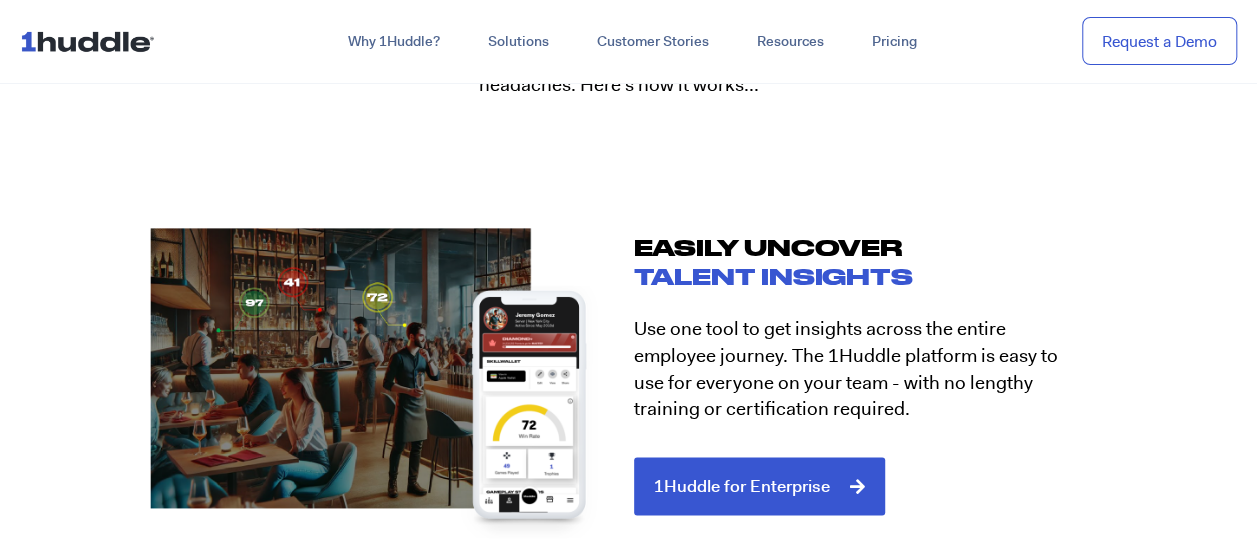 click on "EASILY UNCOVER   TALENT INSIGHTS" at bounding box center [869, 261] 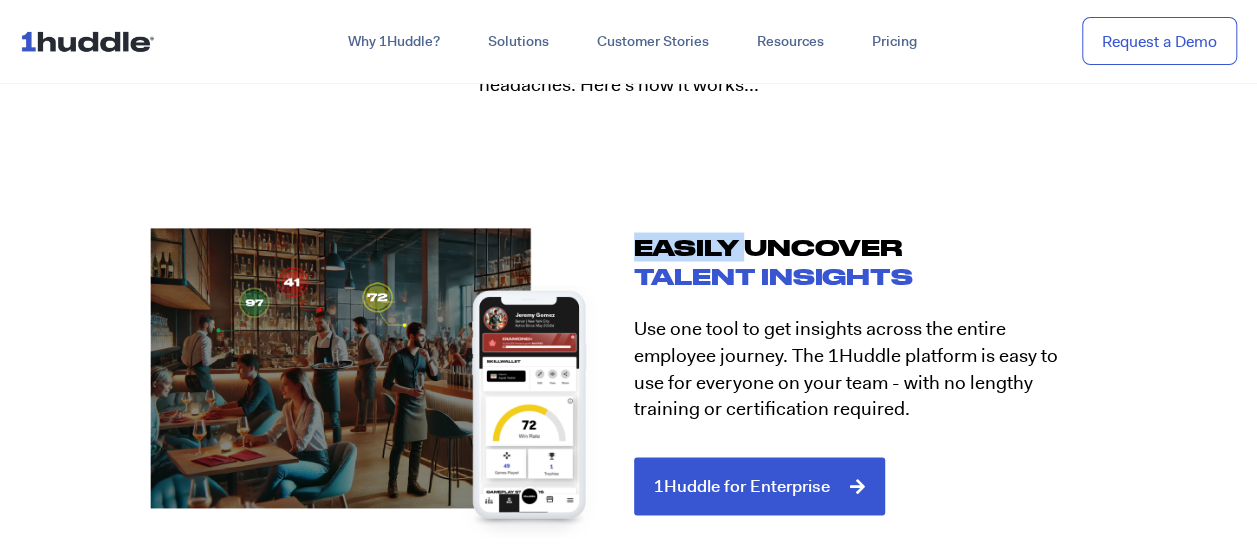 click on "EASILY UNCOVER   TALENT INSIGHTS" at bounding box center (869, 261) 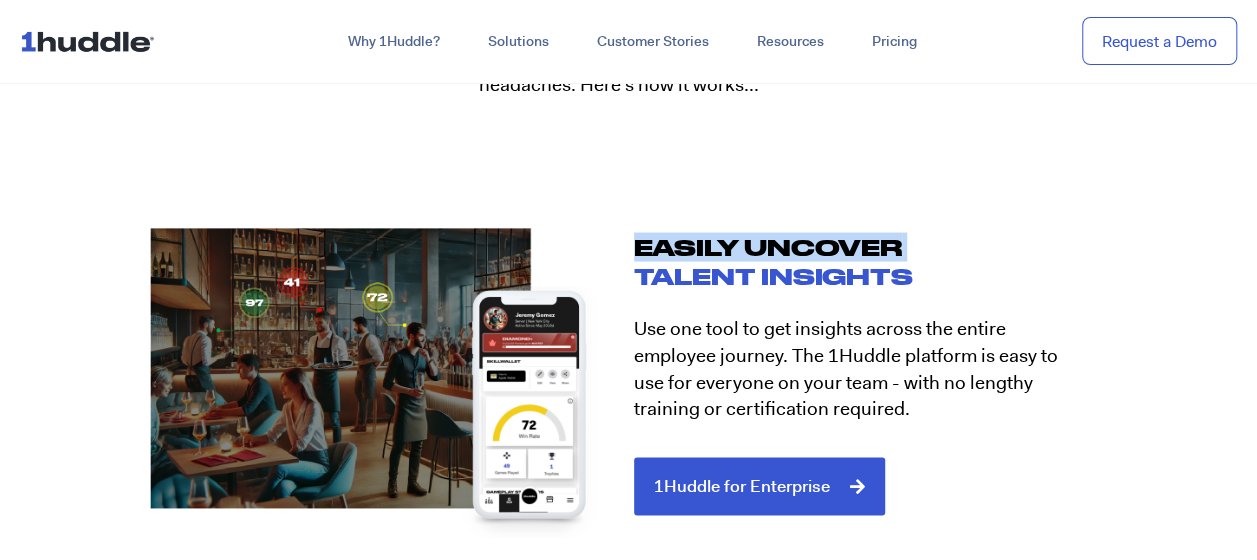 click on "EASILY UNCOVER   TALENT INSIGHTS" at bounding box center (869, 261) 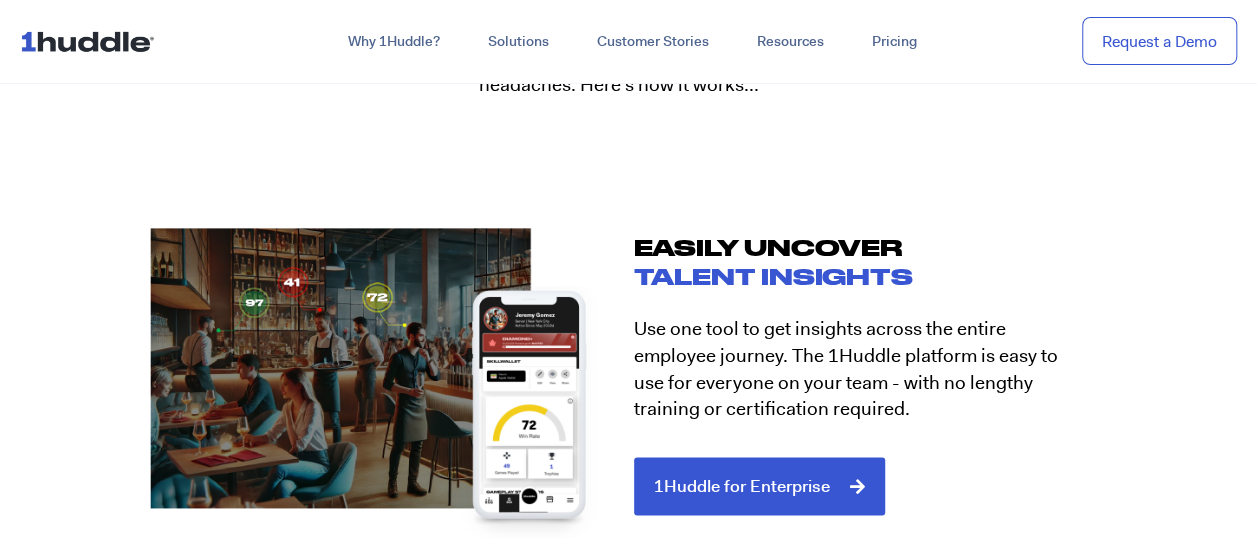 drag, startPoint x: 712, startPoint y: 248, endPoint x: 762, endPoint y: 322, distance: 89.30846 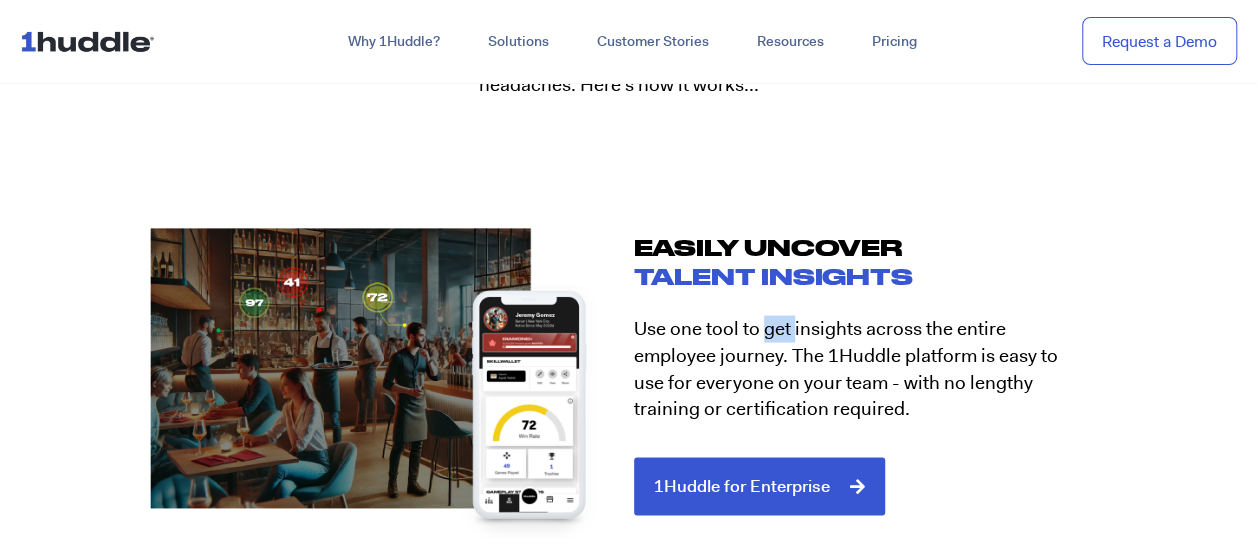 click on "Use one tool to get insights across the entire employee journey. The 1Huddle platform is easy to use for everyone on your team - with no lengthy training or certification required." at bounding box center (861, 368) 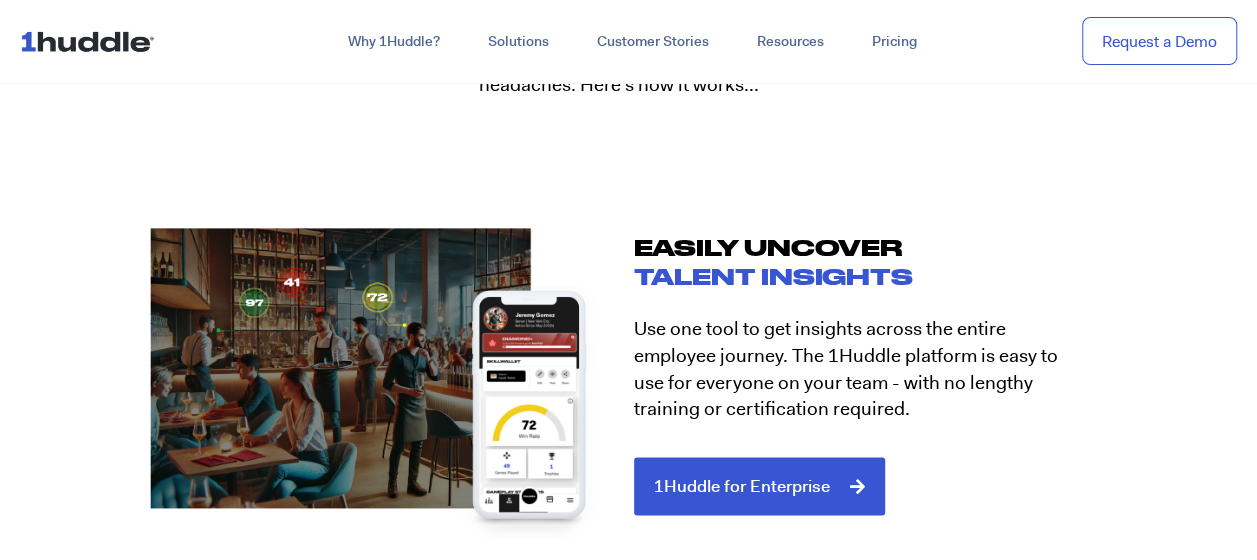 drag, startPoint x: 762, startPoint y: 322, endPoint x: 804, endPoint y: 400, distance: 88.588936 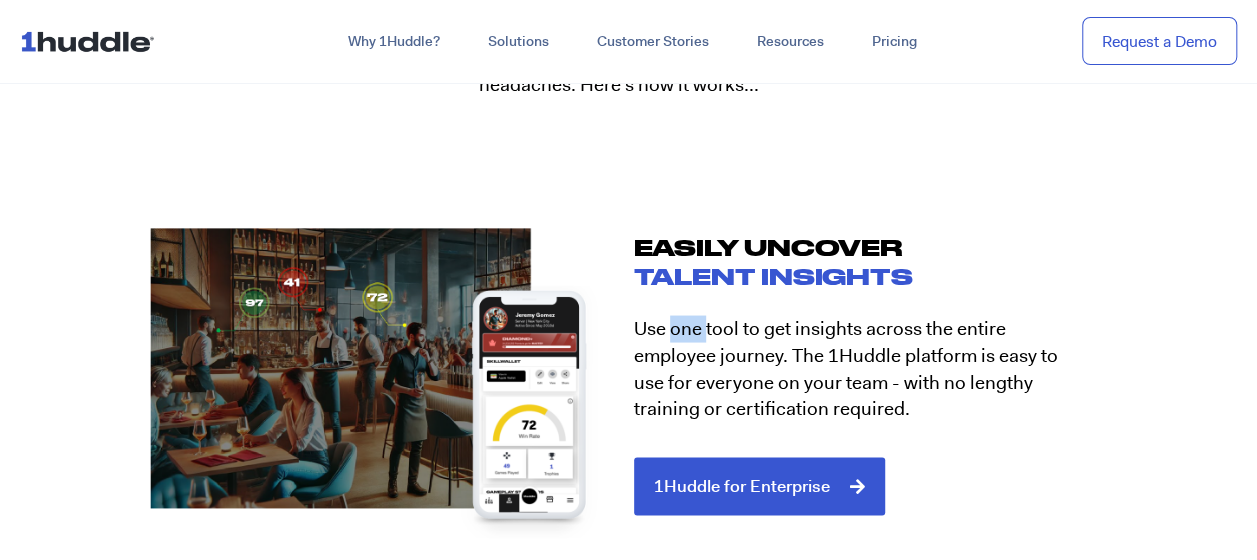 click on "Use one tool to get insights across the entire employee journey. The 1Huddle platform is easy to use for everyone on your team - with no lengthy training or certification required." at bounding box center (861, 368) 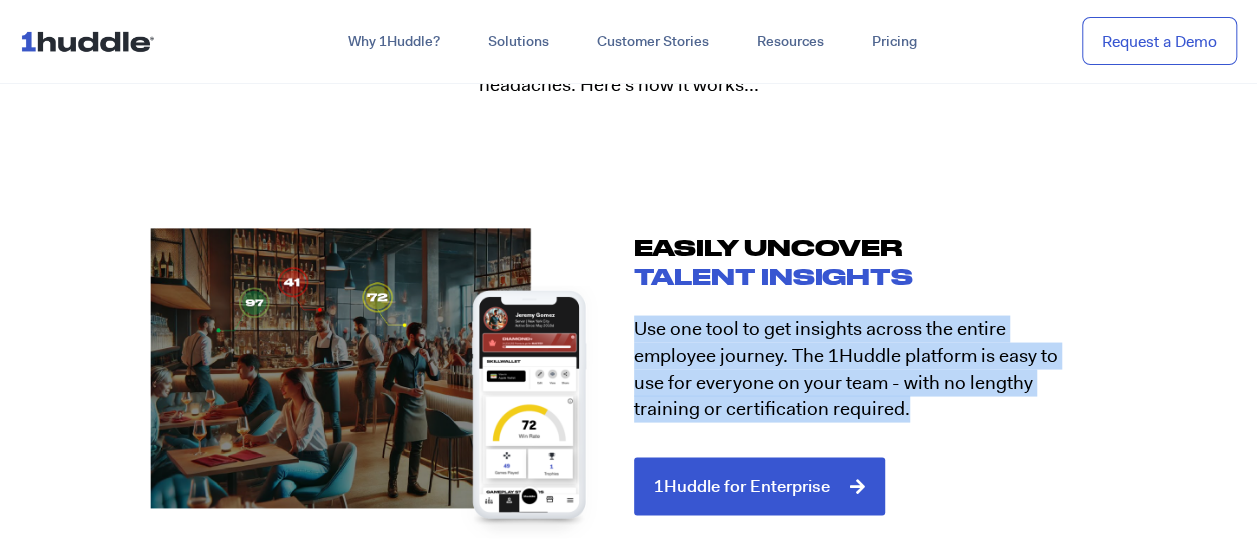click on "Use one tool to get insights across the entire employee journey. The 1Huddle platform is easy to use for everyone on your team - with no lengthy training or certification required." at bounding box center [861, 368] 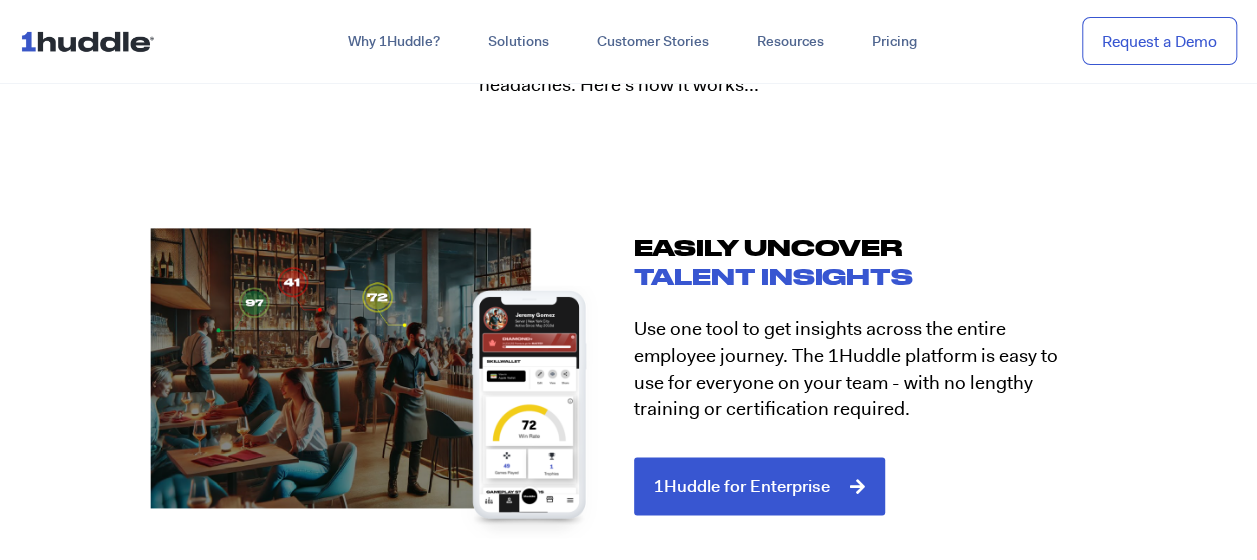 drag, startPoint x: 691, startPoint y: 335, endPoint x: 761, endPoint y: 394, distance: 91.5478 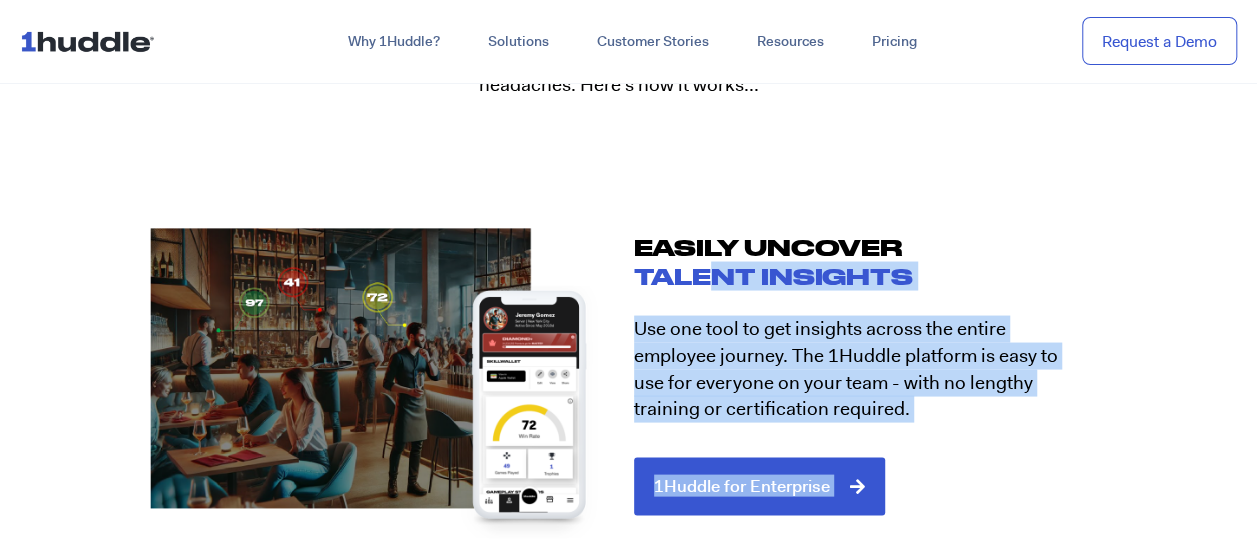drag, startPoint x: 879, startPoint y: 414, endPoint x: 714, endPoint y: 290, distance: 206.4001 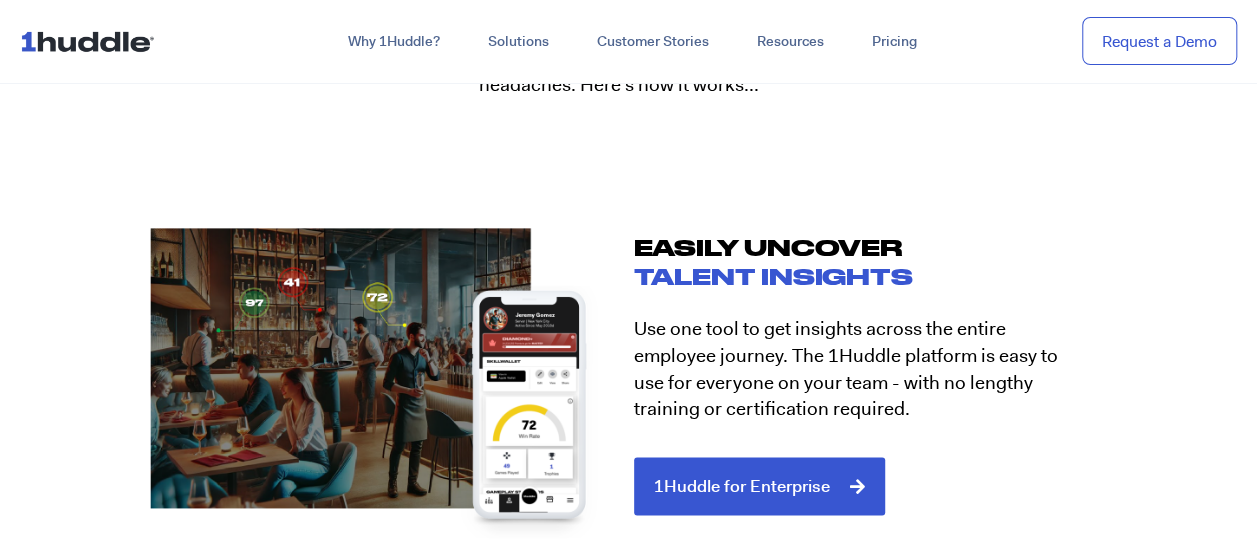 drag, startPoint x: 714, startPoint y: 290, endPoint x: 662, endPoint y: 200, distance: 103.94229 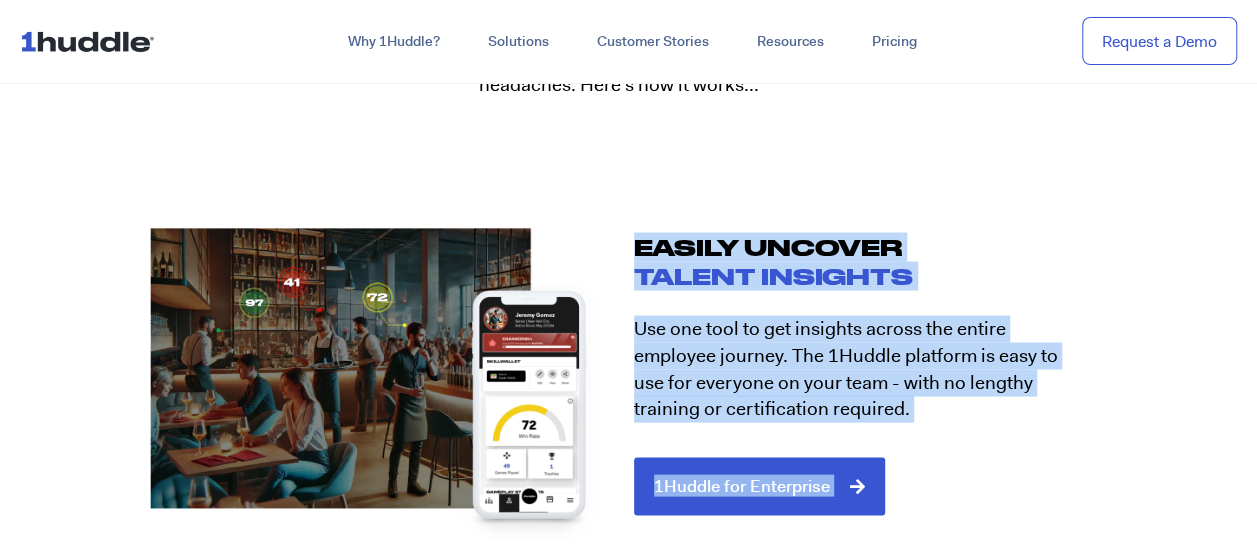 drag, startPoint x: 716, startPoint y: 326, endPoint x: 882, endPoint y: 438, distance: 200.24985 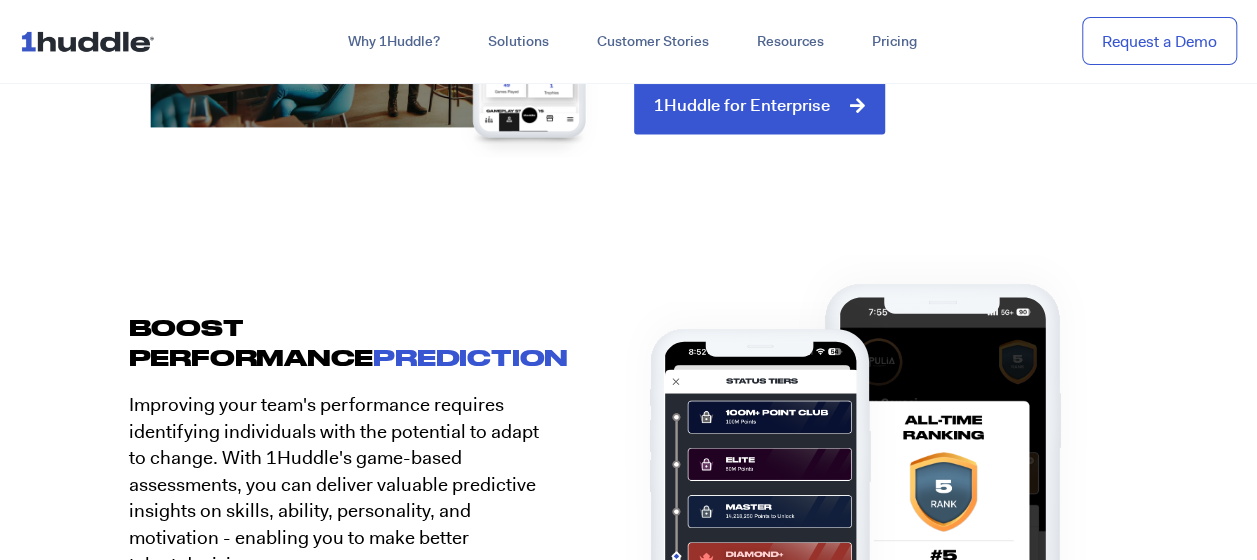 scroll, scrollTop: 2200, scrollLeft: 0, axis: vertical 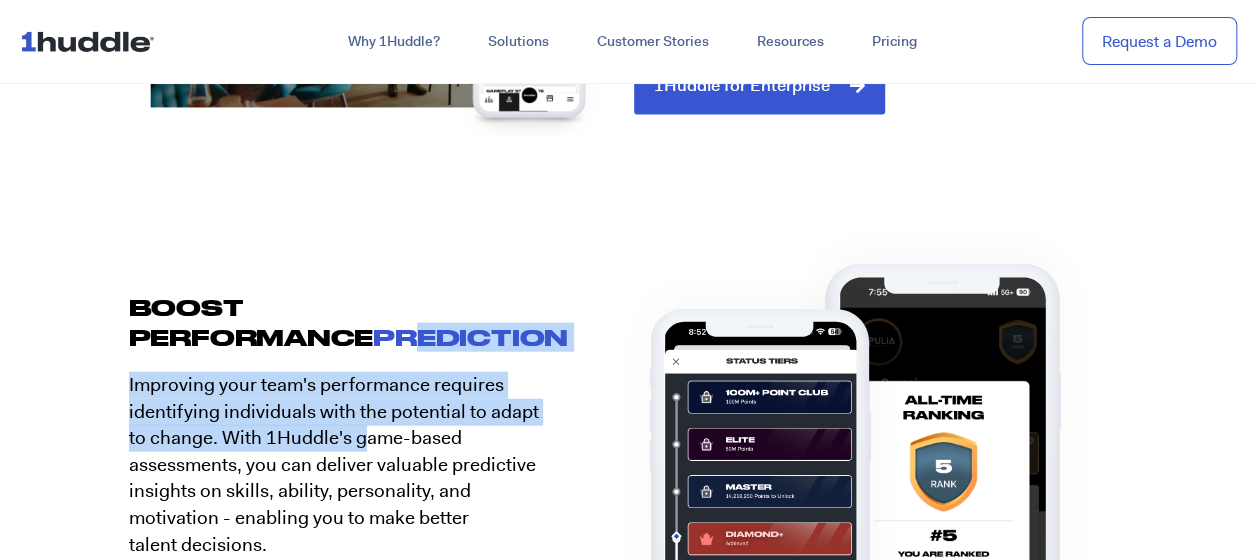 drag, startPoint x: 178, startPoint y: 327, endPoint x: 383, endPoint y: 441, distance: 234.56555 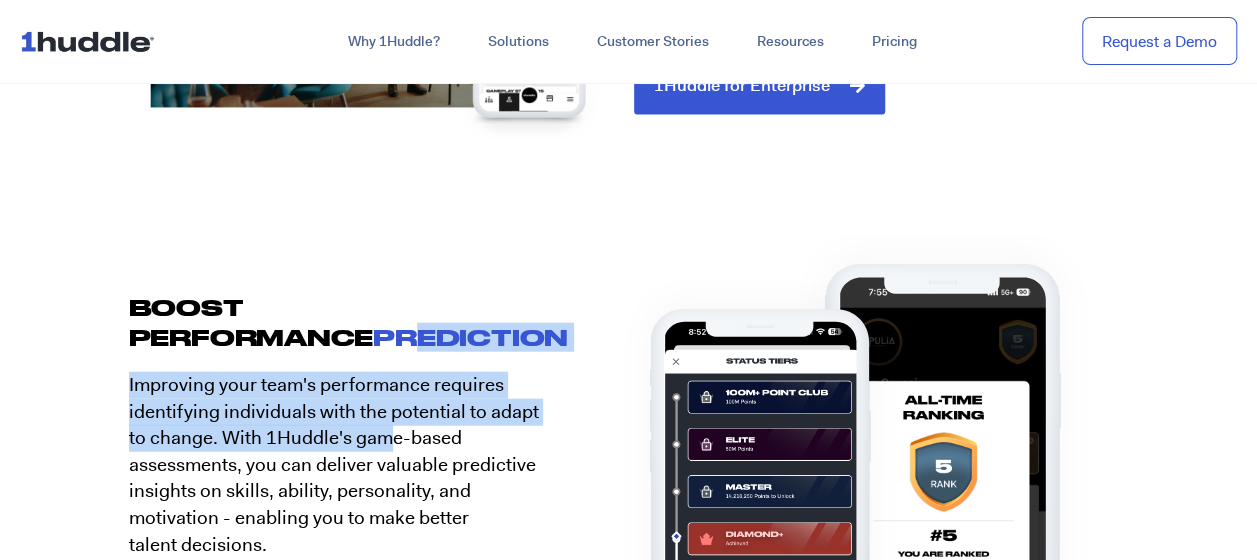 drag, startPoint x: 383, startPoint y: 441, endPoint x: 389, endPoint y: 496, distance: 55.326305 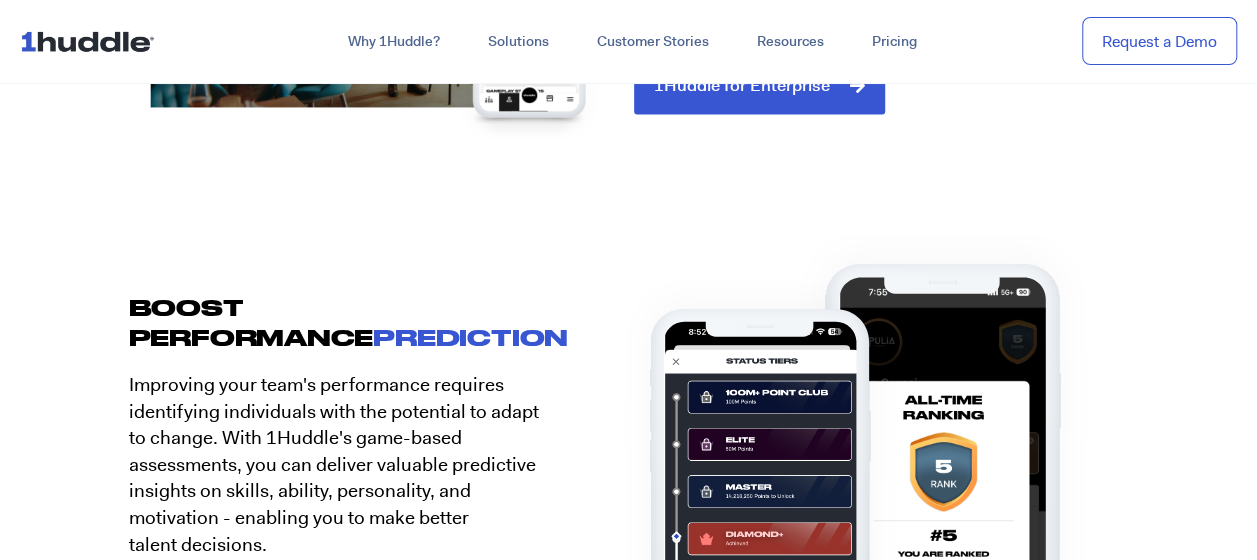 click on "Improving your team's performance requires identifying individuals with the potential to adapt to change. With 1Huddle's game-based assessments, you can deliver valuable predictive insights on skills, ability, personality, and motivation - enabling you to make better  talent decisions." at bounding box center (339, 465) 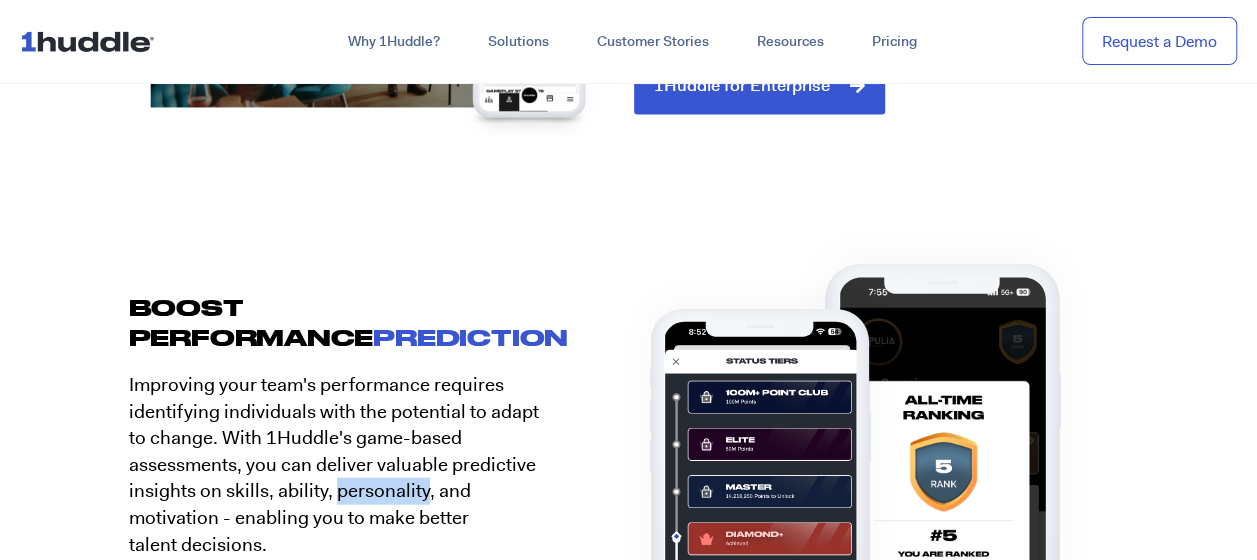 click on "Improving your team's performance requires identifying individuals with the potential to adapt to change. With 1Huddle's game-based assessments, you can deliver valuable predictive insights on skills, ability, personality, and motivation - enabling you to make better  talent decisions." at bounding box center [339, 465] 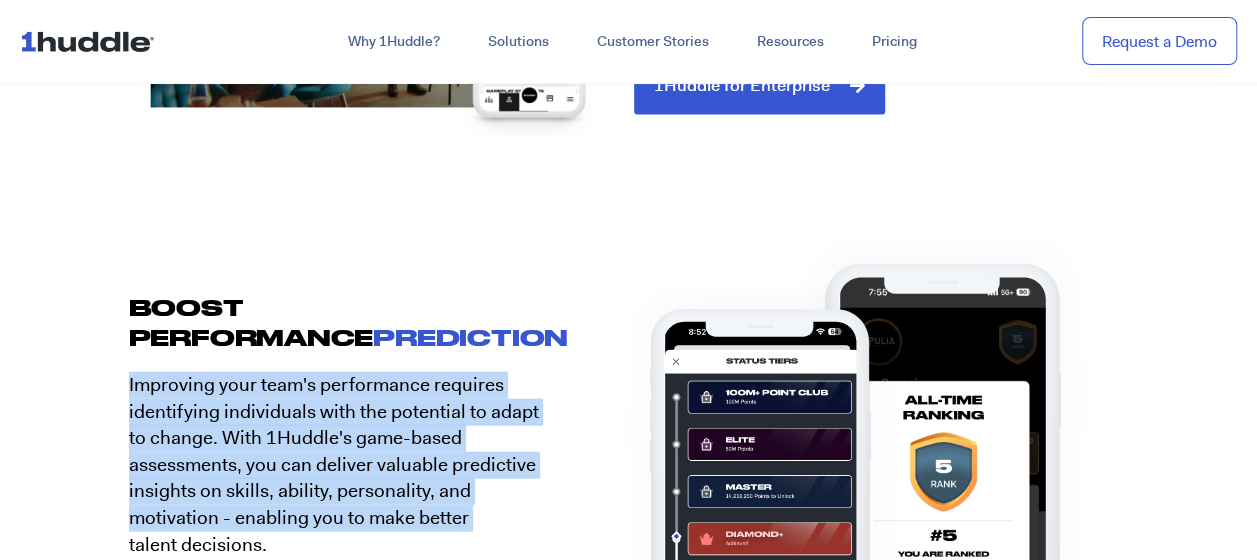 click on "Improving your team's performance requires identifying individuals with the potential to adapt to change. With 1Huddle's game-based assessments, you can deliver valuable predictive insights on skills, ability, personality, and motivation - enabling you to make better  talent decisions." at bounding box center [339, 465] 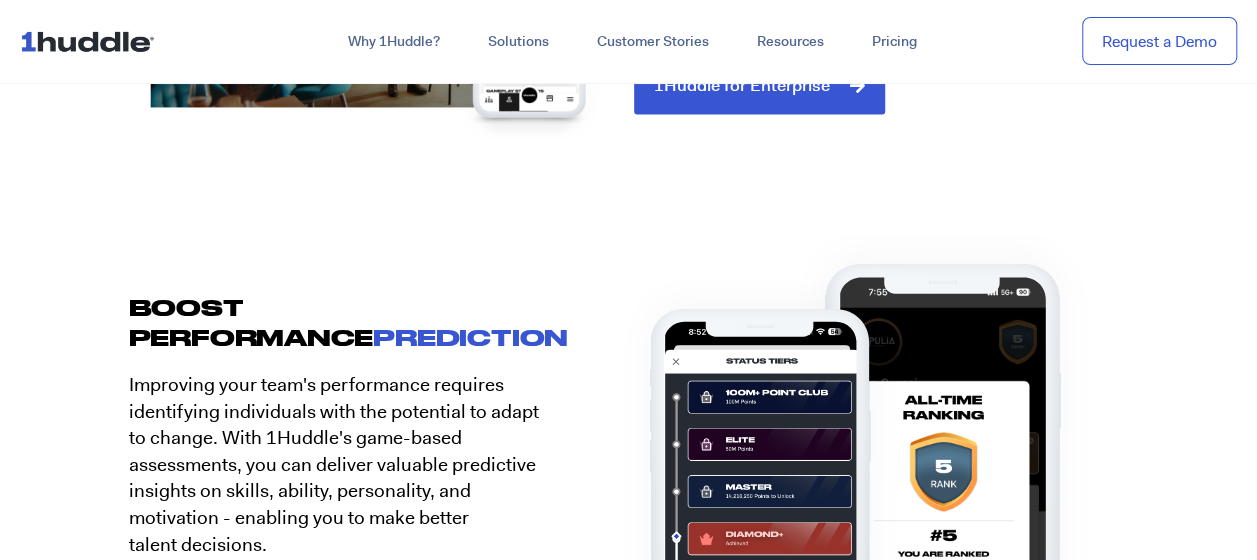 click on "boost performance  prediction" at bounding box center [339, 322] 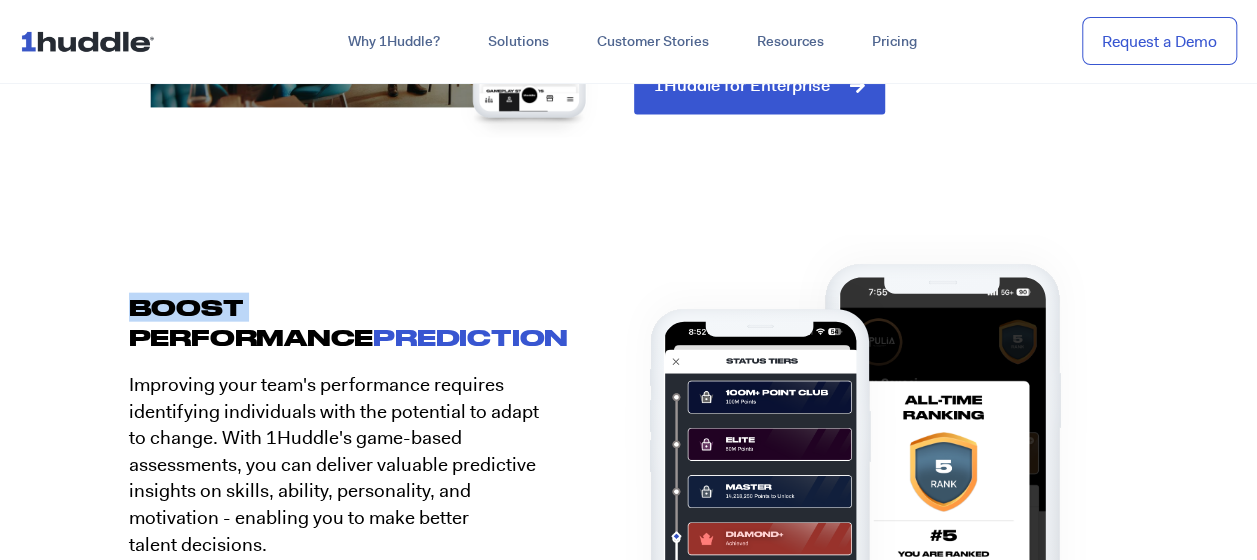 click on "boost performance  prediction" at bounding box center [339, 322] 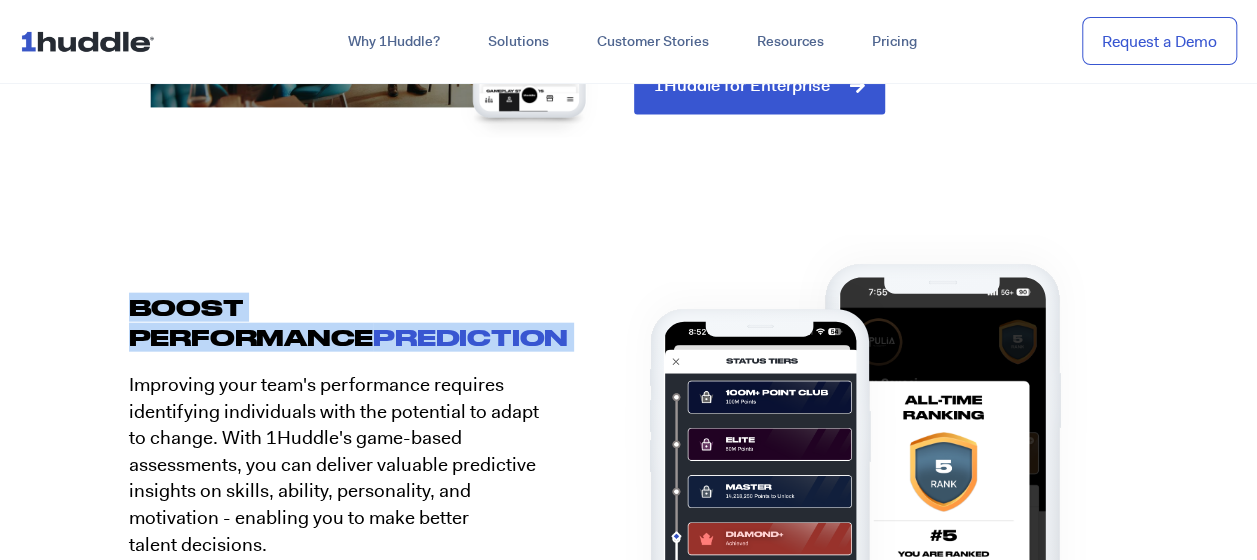 click on "boost performance  prediction" at bounding box center [339, 322] 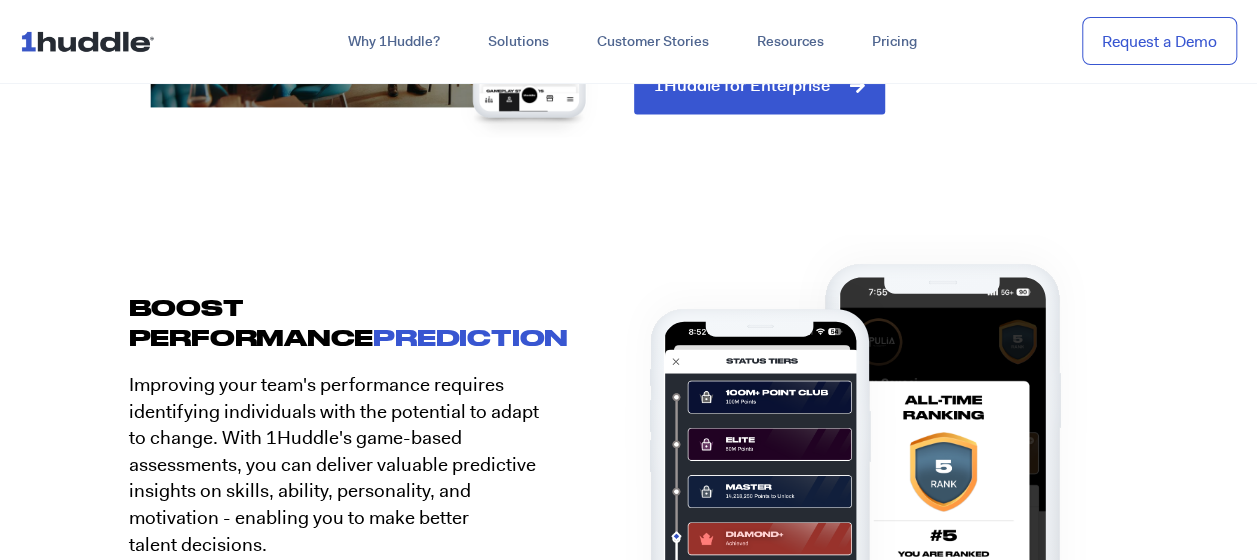drag, startPoint x: 200, startPoint y: 320, endPoint x: 348, endPoint y: 438, distance: 189.28285 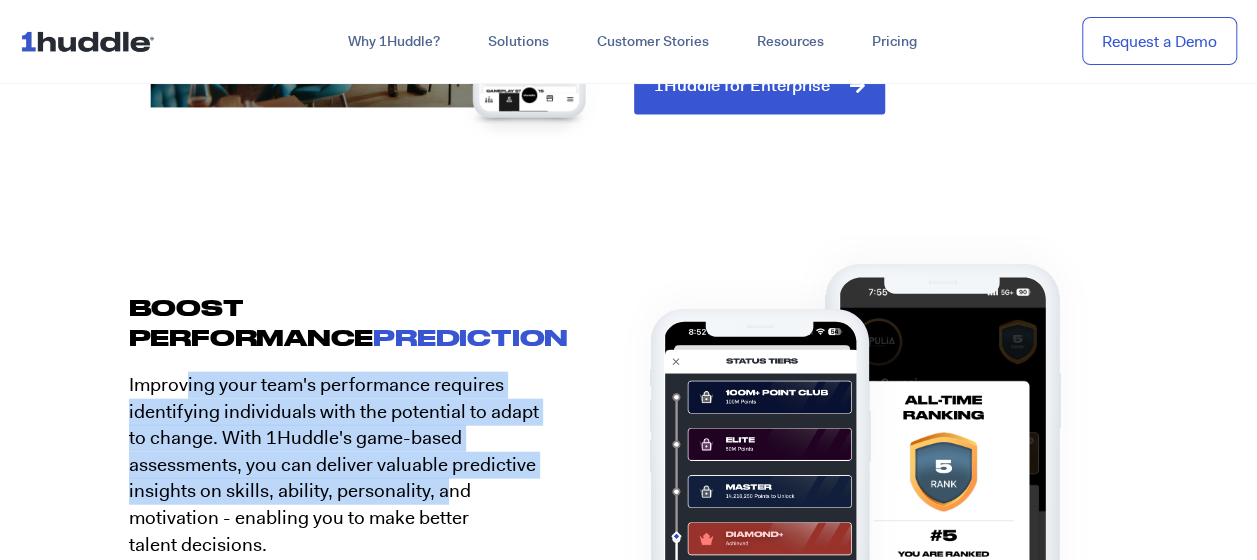 drag, startPoint x: 206, startPoint y: 380, endPoint x: 454, endPoint y: 485, distance: 269.31207 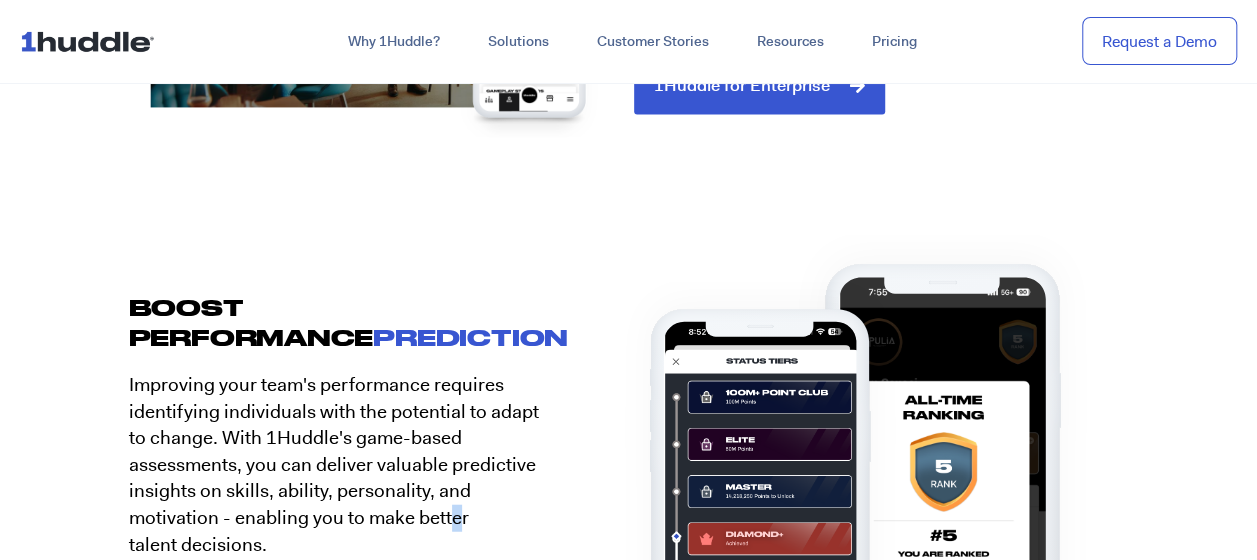 drag, startPoint x: 454, startPoint y: 485, endPoint x: 457, endPoint y: 517, distance: 32.140316 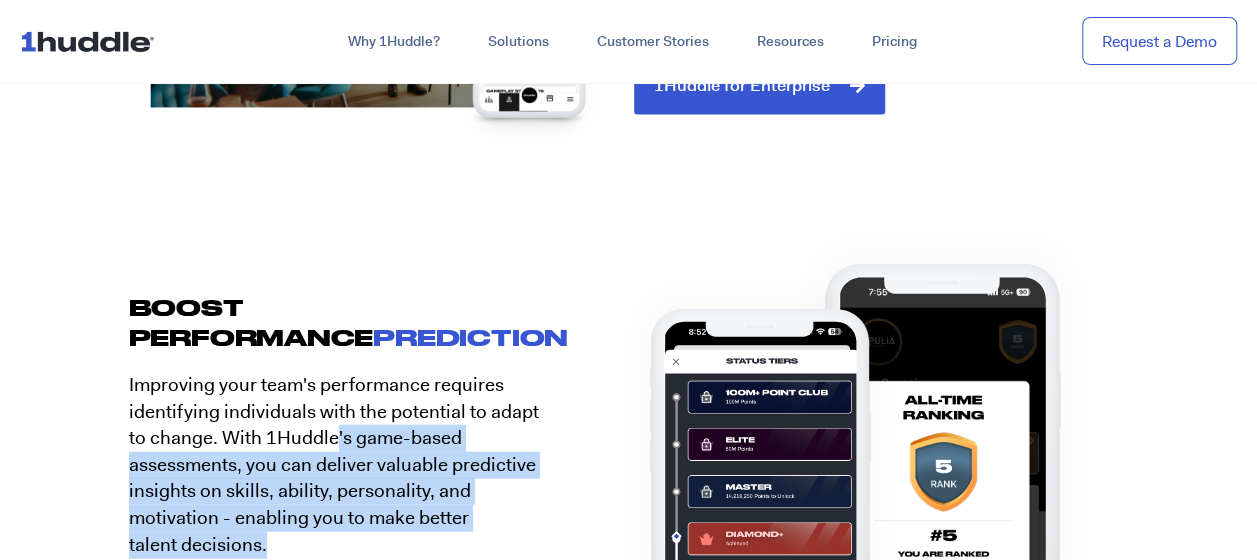 drag, startPoint x: 457, startPoint y: 517, endPoint x: 323, endPoint y: 419, distance: 166.01205 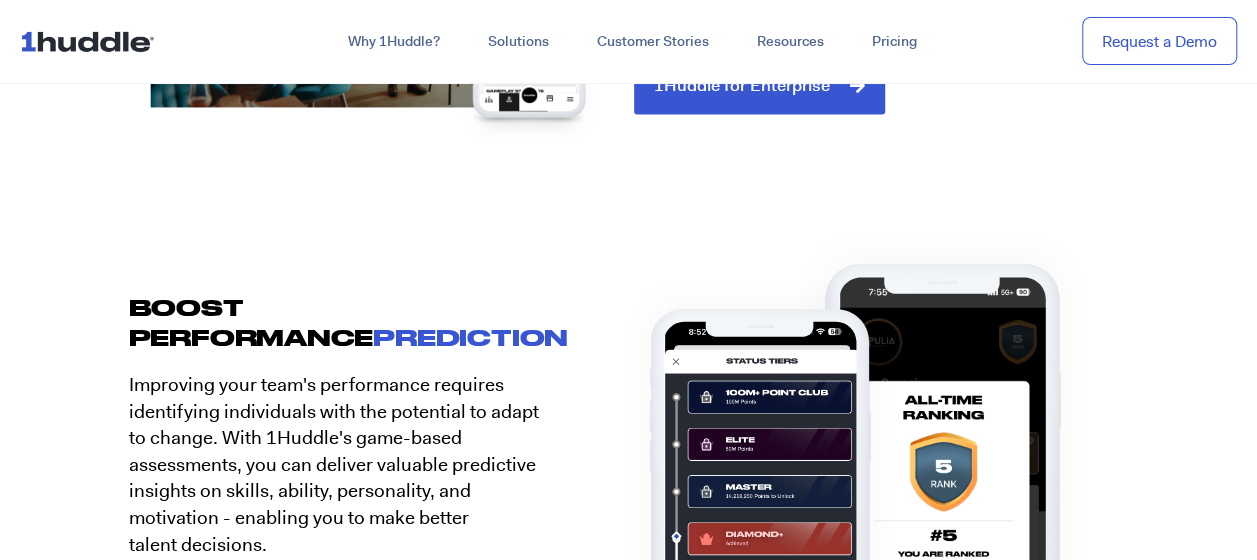 drag, startPoint x: 323, startPoint y: 419, endPoint x: 292, endPoint y: 390, distance: 42.44997 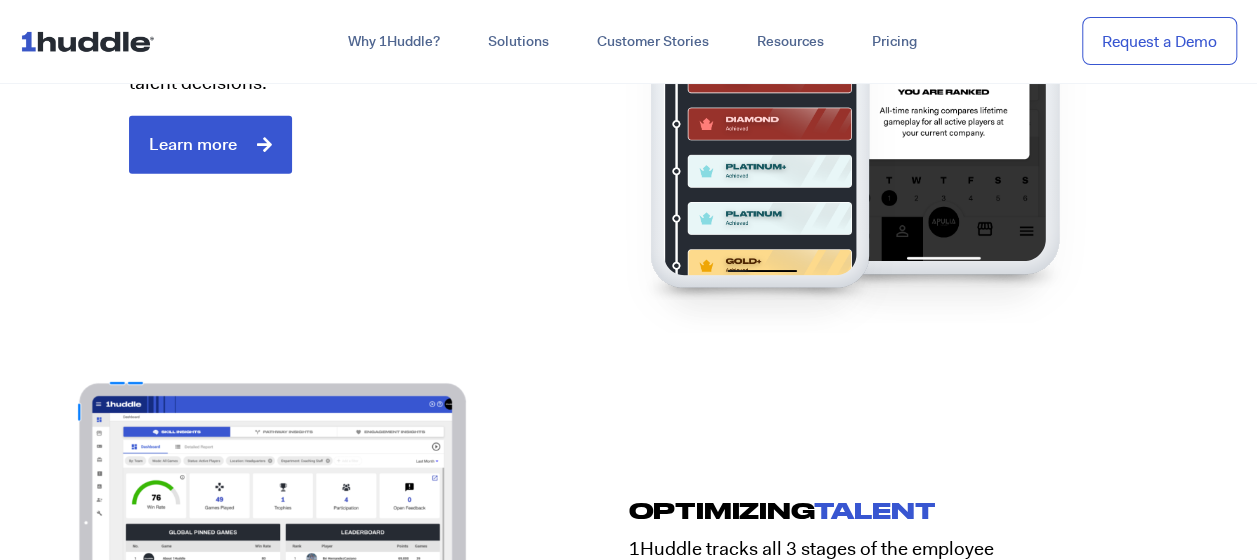 scroll, scrollTop: 3000, scrollLeft: 0, axis: vertical 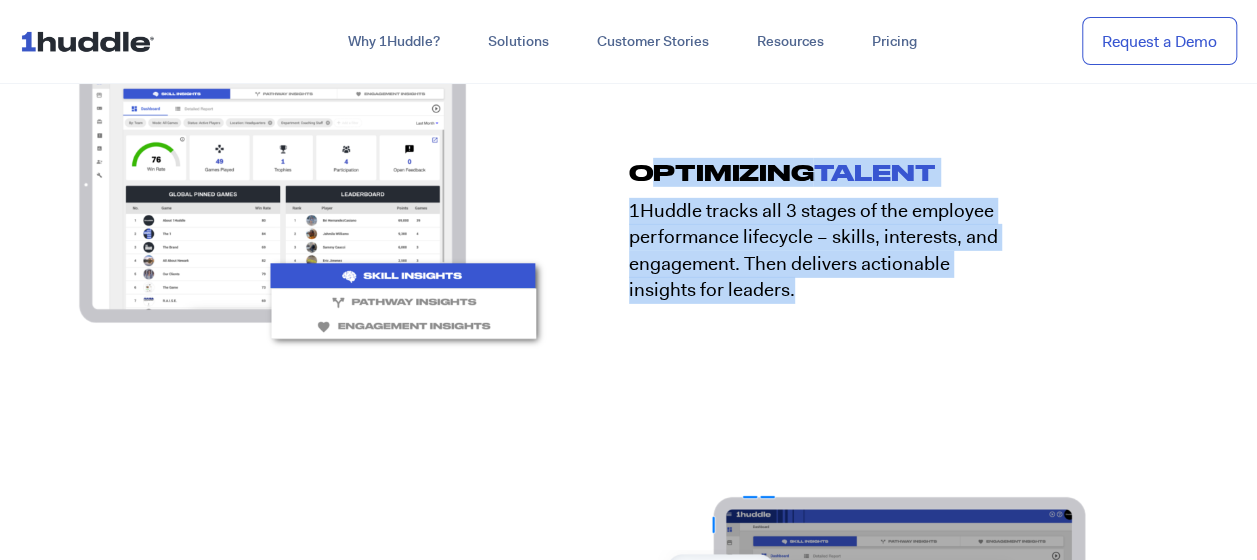 drag, startPoint x: 660, startPoint y: 155, endPoint x: 907, endPoint y: 330, distance: 302.7111 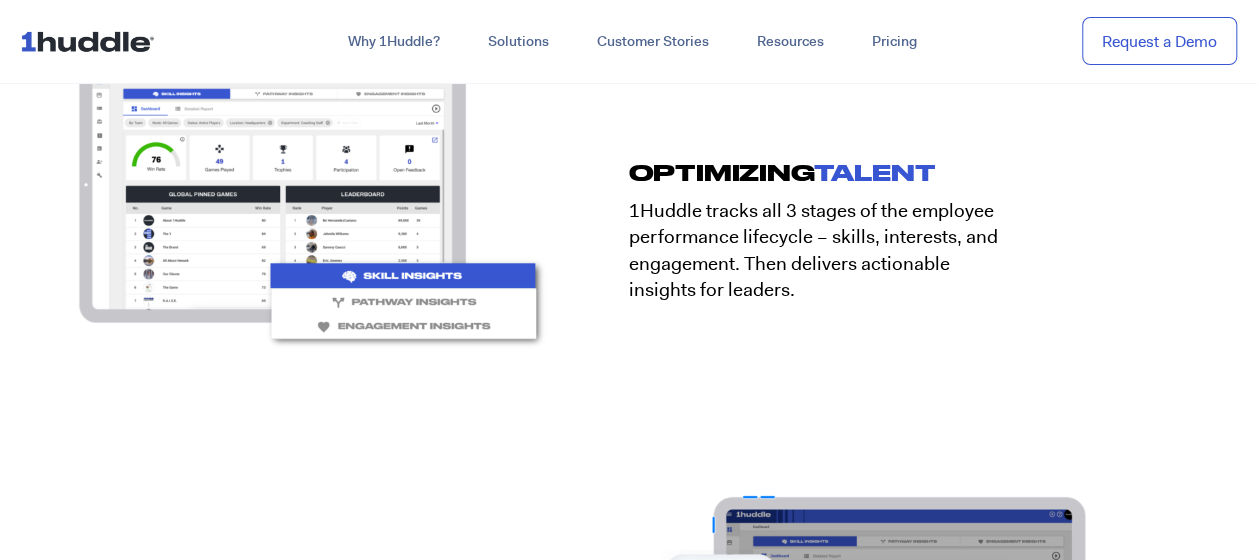 click on "OPTIMIZING  TALENT" at bounding box center [824, 172] 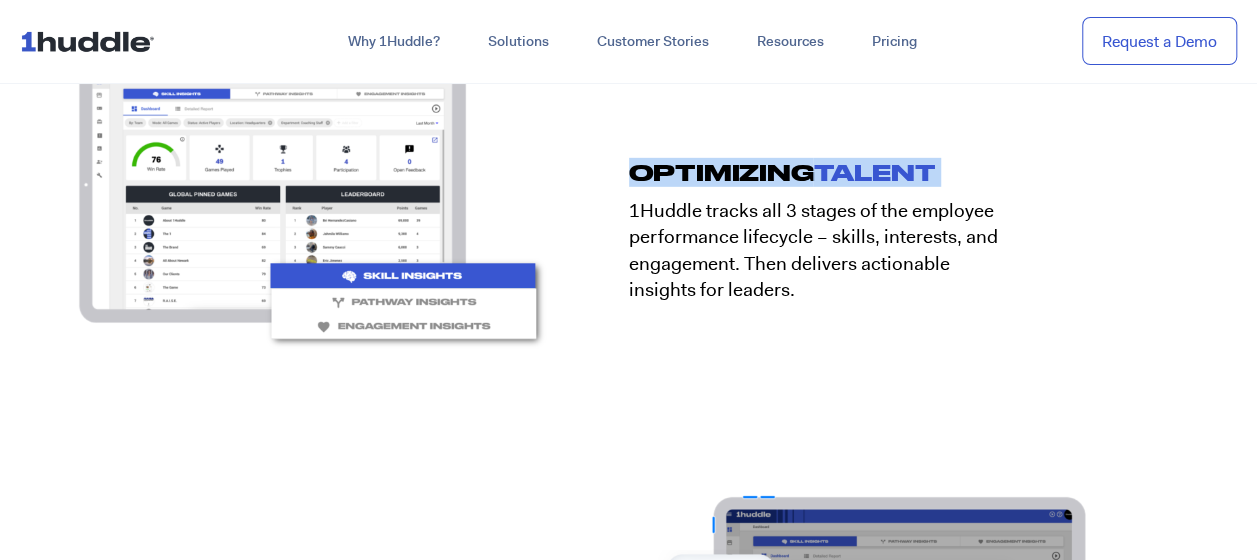 click on "OPTIMIZING  TALENT" at bounding box center [824, 172] 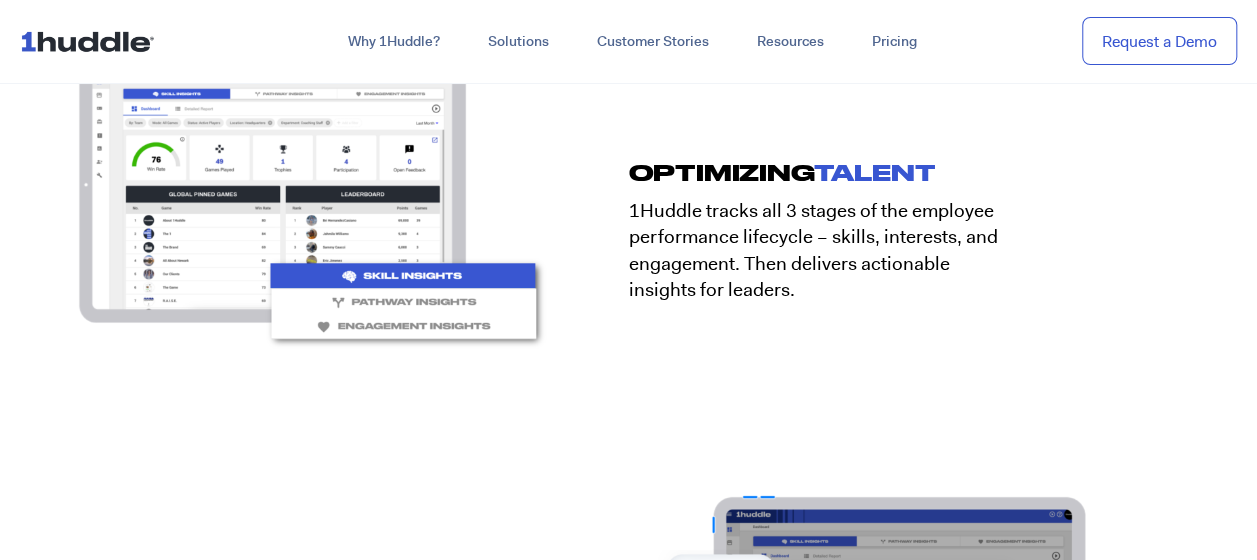 drag, startPoint x: 658, startPoint y: 174, endPoint x: 729, endPoint y: 256, distance: 108.46658 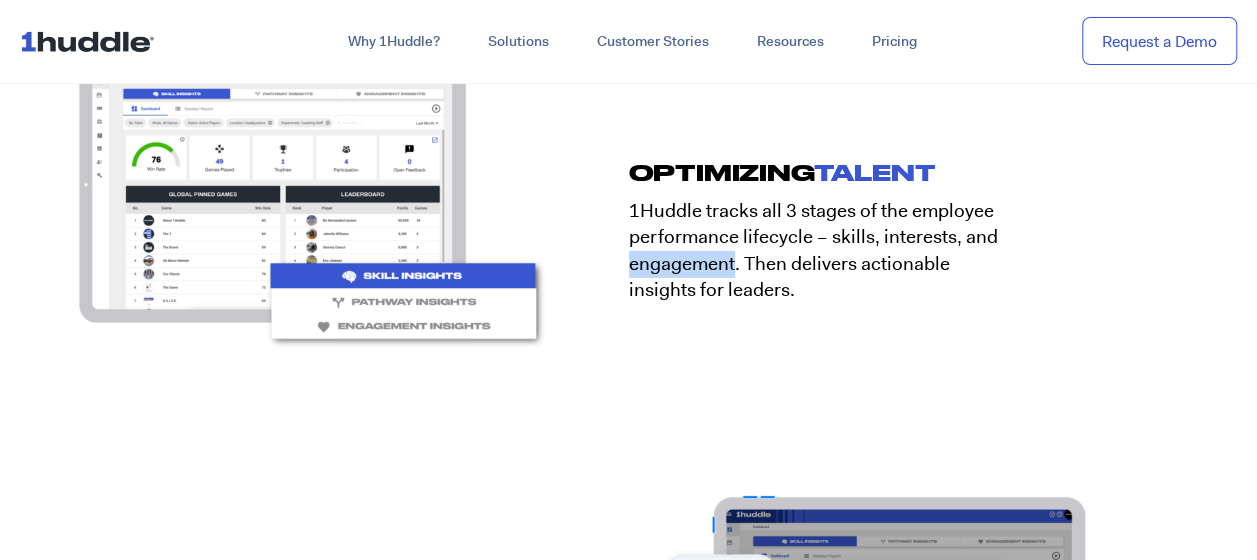 click on "1Huddle tracks all 3 stages of the employee performance lifecycle – skills, interests, and engagement. Then delivers actionable insights for leaders." at bounding box center [824, 251] 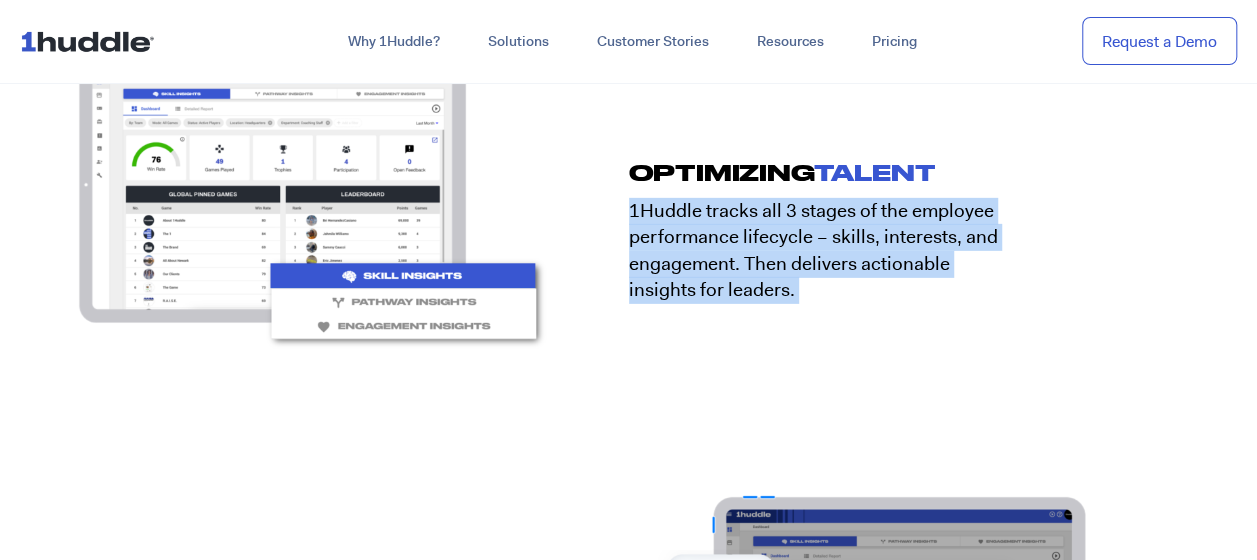 click on "1Huddle tracks all 3 stages of the employee performance lifecycle – skills, interests, and engagement. Then delivers actionable insights for leaders." at bounding box center [824, 251] 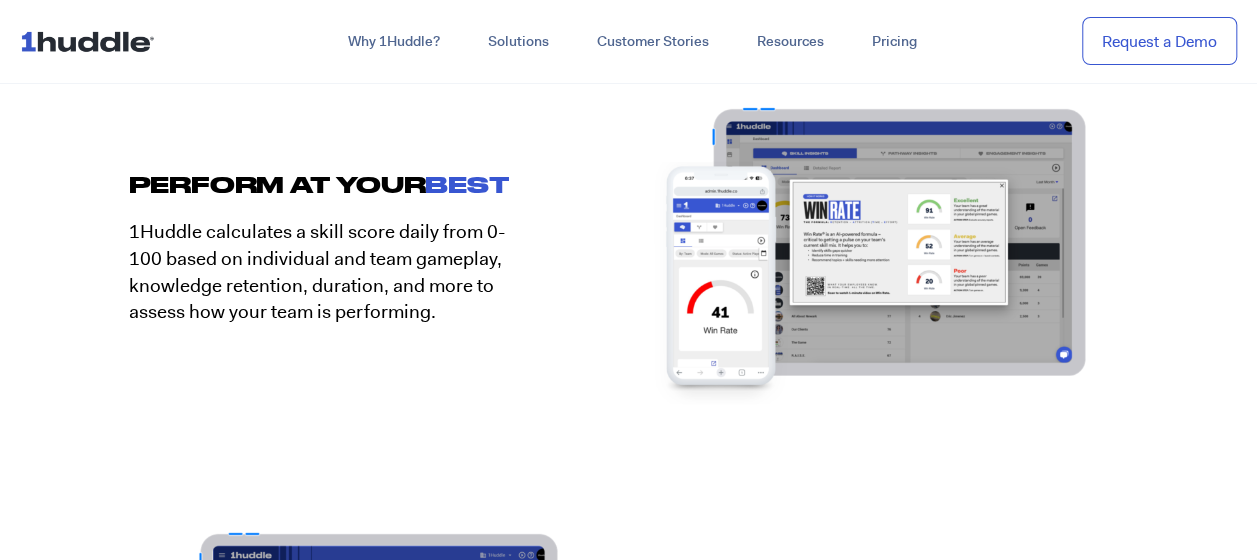 scroll, scrollTop: 3300, scrollLeft: 0, axis: vertical 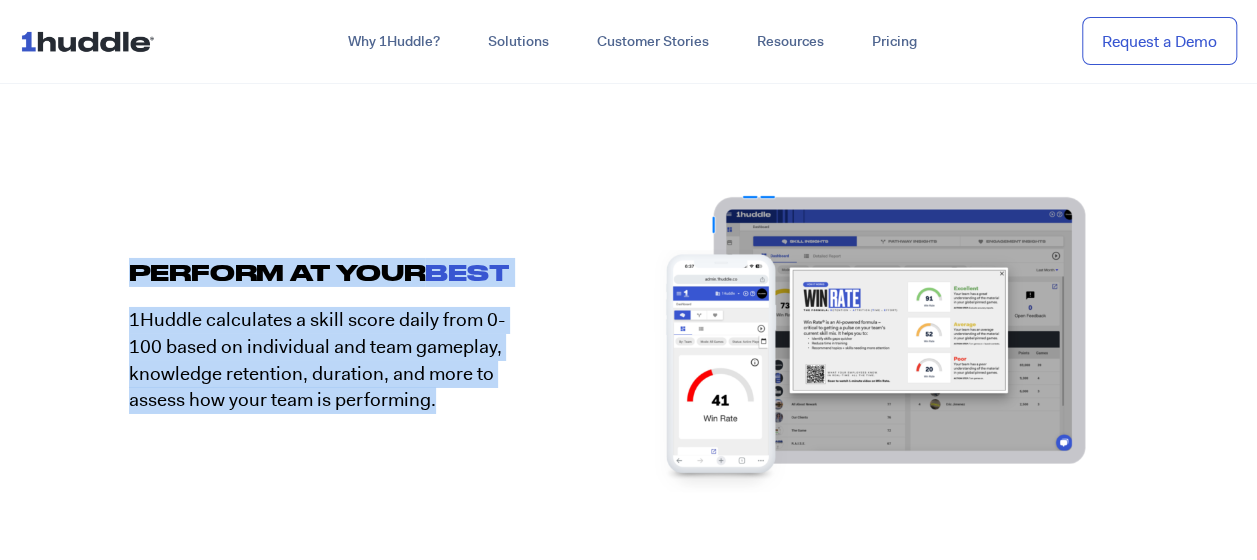 drag, startPoint x: 328, startPoint y: 332, endPoint x: 447, endPoint y: 423, distance: 149.80655 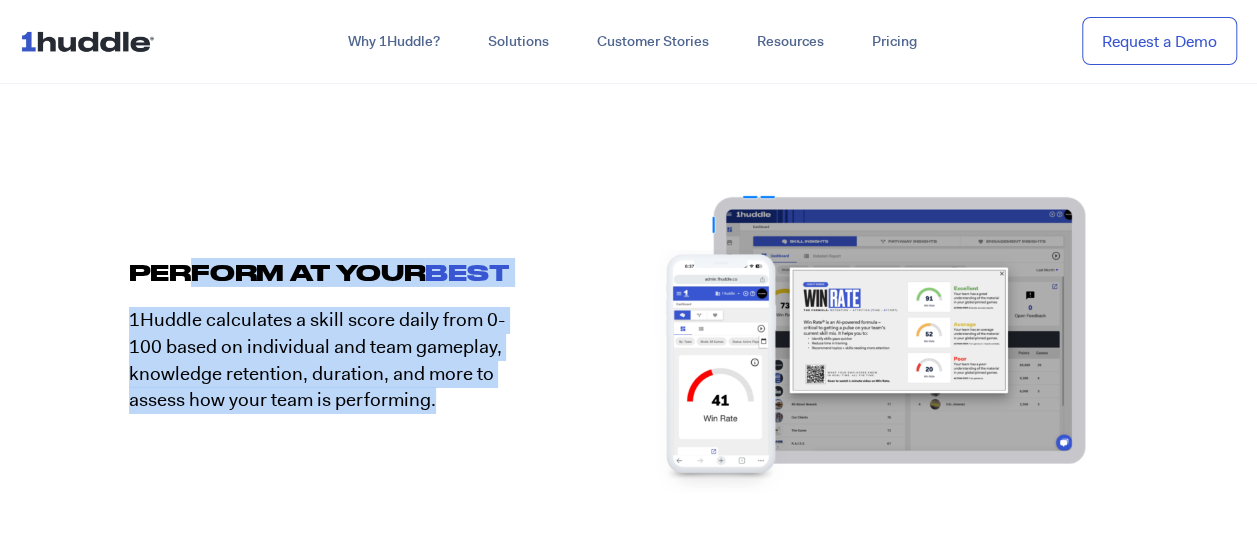 drag, startPoint x: 190, startPoint y: 258, endPoint x: 479, endPoint y: 419, distance: 330.8202 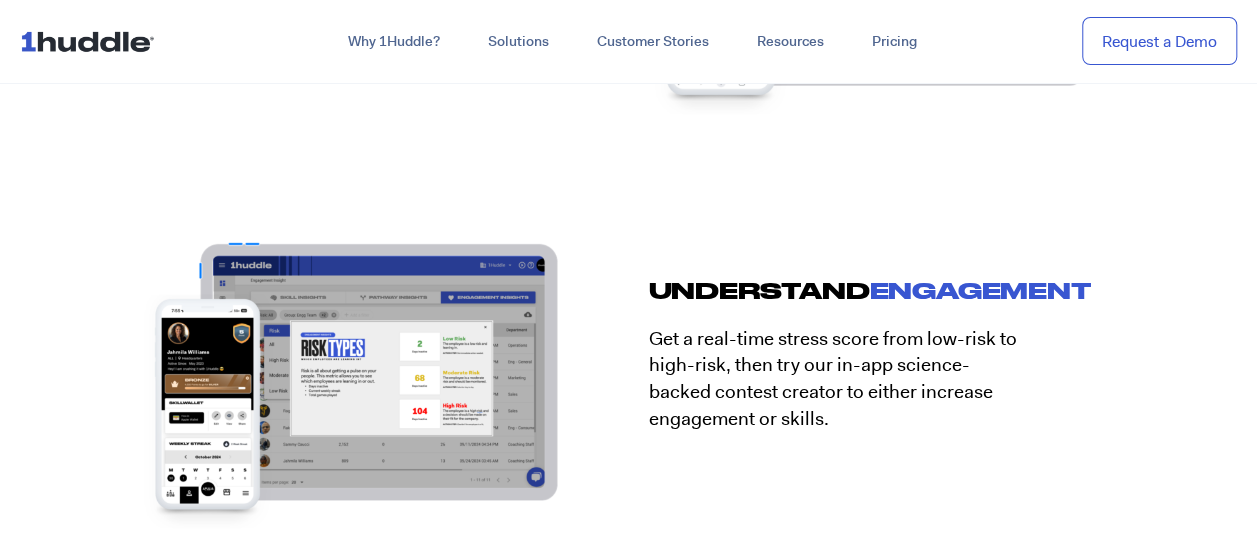 scroll, scrollTop: 3700, scrollLeft: 0, axis: vertical 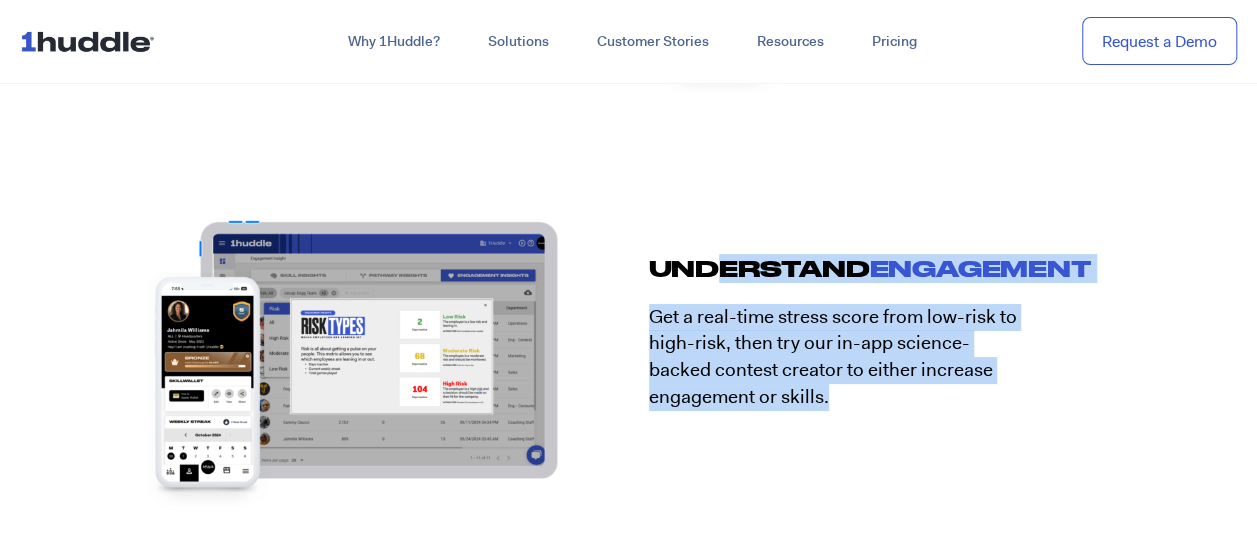 click on "UNDERSTAND  ENGAGEMENT
Get a real-time stress score from low-risk to high-risk, then try our in-app science-backed contest creator to either increase engagement or skills." at bounding box center [889, 342] 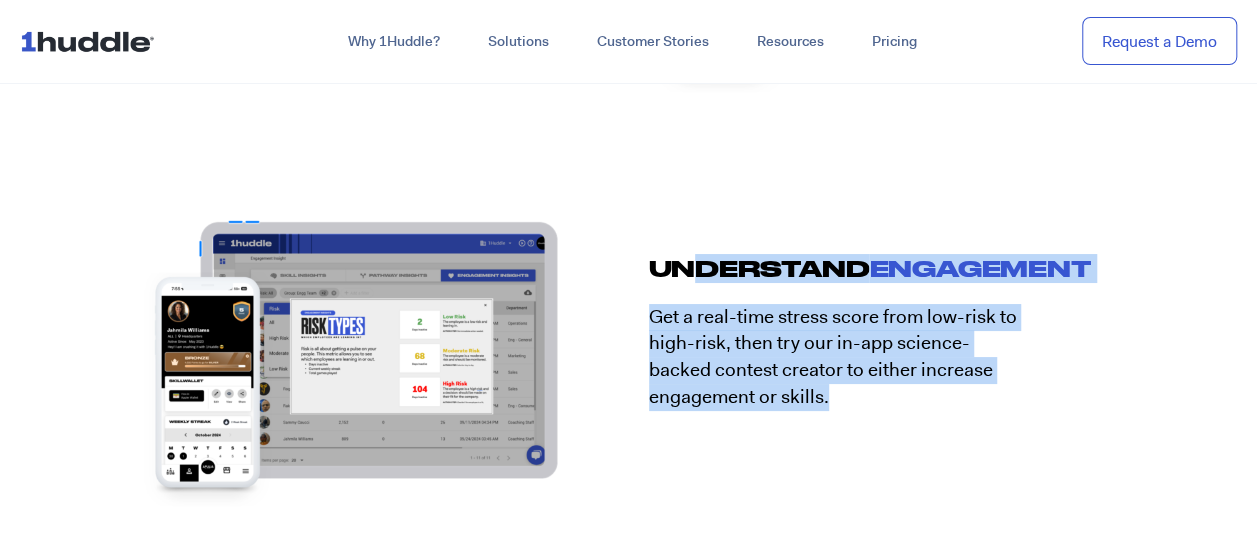click on "Get a real-time stress score from low-risk to high-risk, then try our in-app science-backed contest creator to either increase engagement or skills." at bounding box center [834, 357] 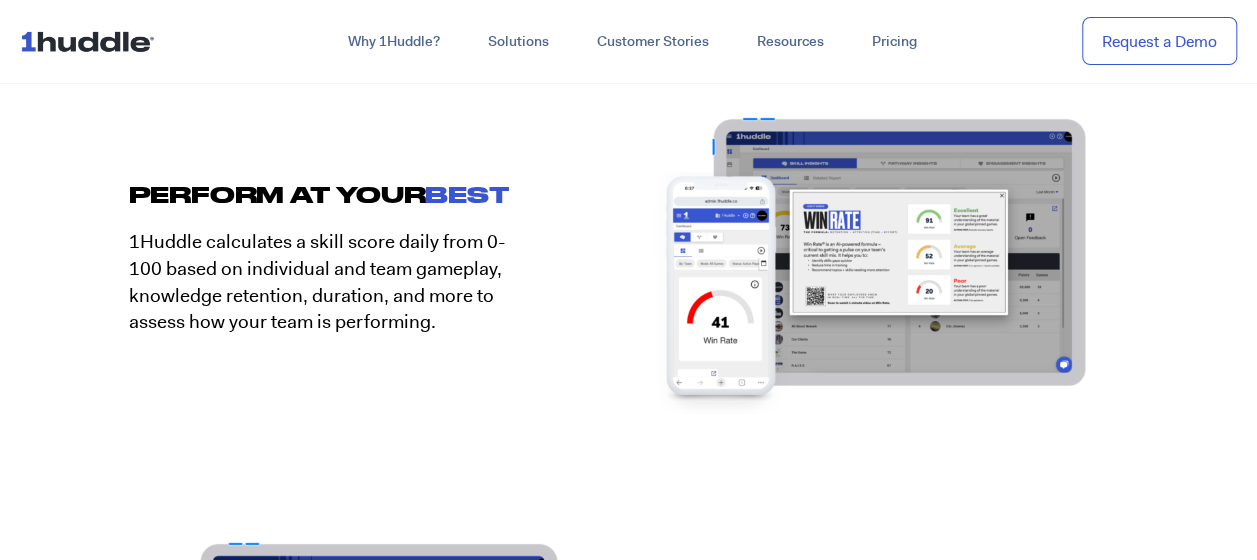 scroll, scrollTop: 3200, scrollLeft: 0, axis: vertical 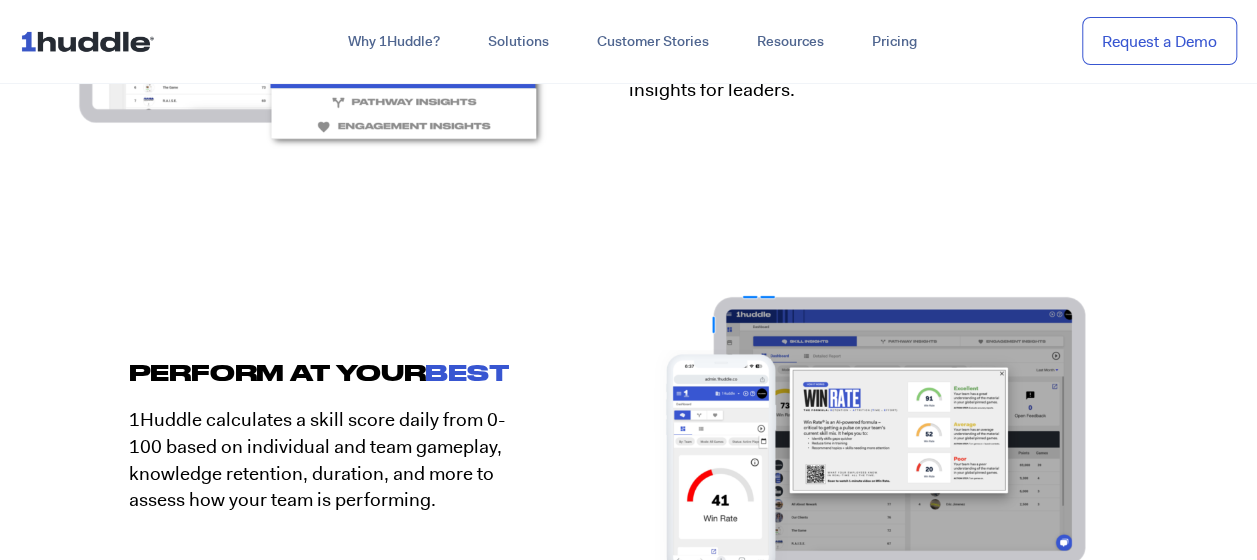 click on "PERFORM AT YOUR  BEST
1Huddle calculates a skill score daily from 0-100 based on individual and team gameplay, knowledge retention, duration, and more to assess how your team is performing." at bounding box center [369, 487] 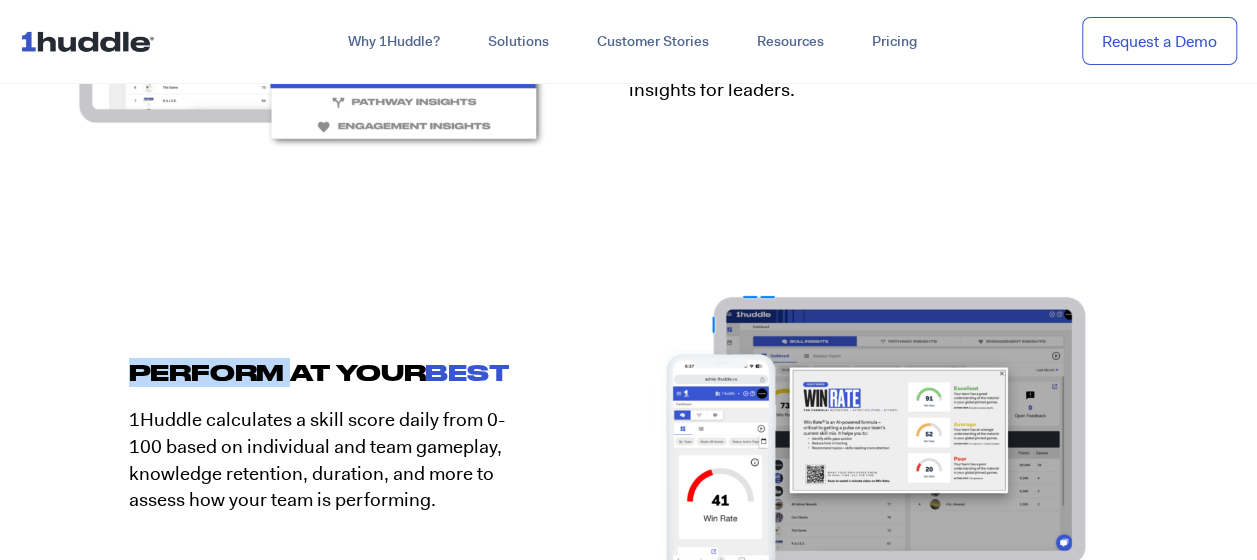 click on "PERFORM AT YOUR  BEST" at bounding box center [329, 372] 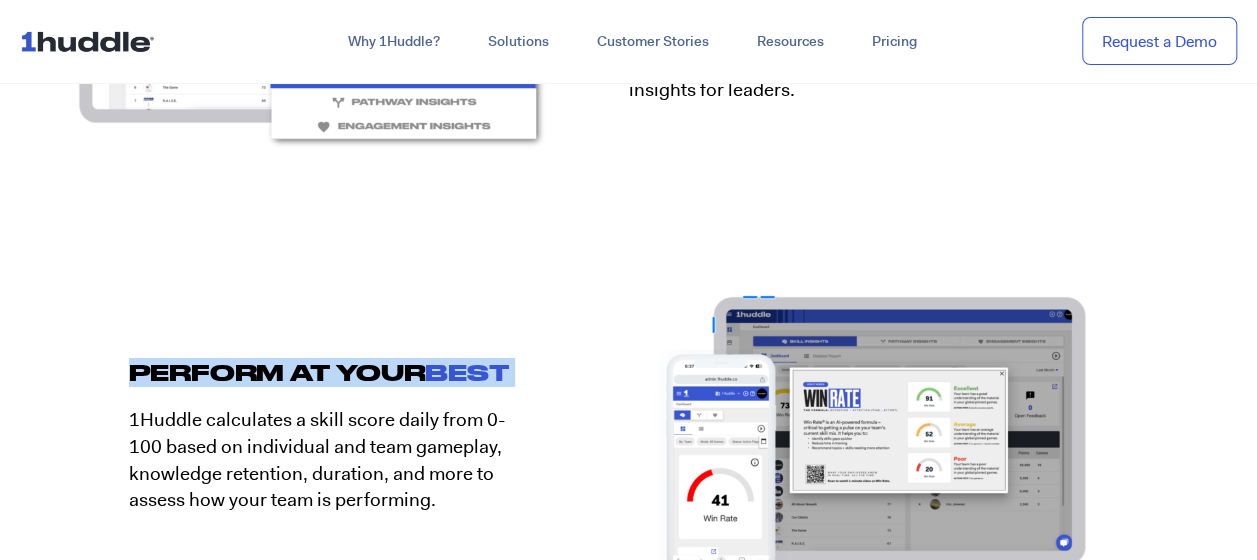 click on "PERFORM AT YOUR  BEST" at bounding box center [329, 372] 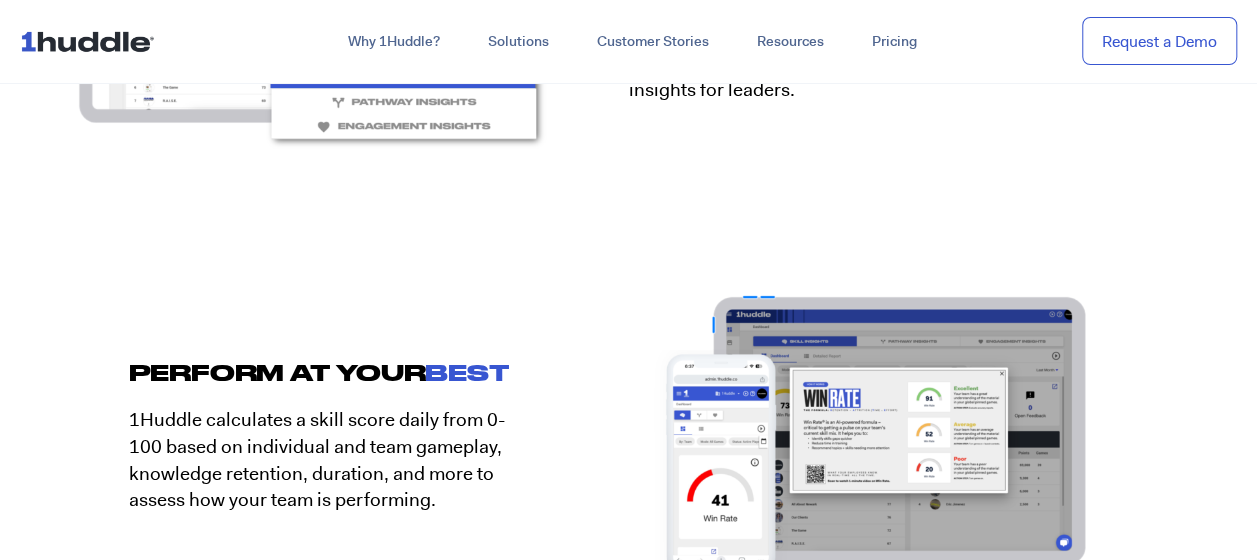 click on "1Huddle calculates a skill score daily from 0-100 based on individual and team gameplay, knowledge retention, duration, and more to assess how your team is performing." at bounding box center (329, 460) 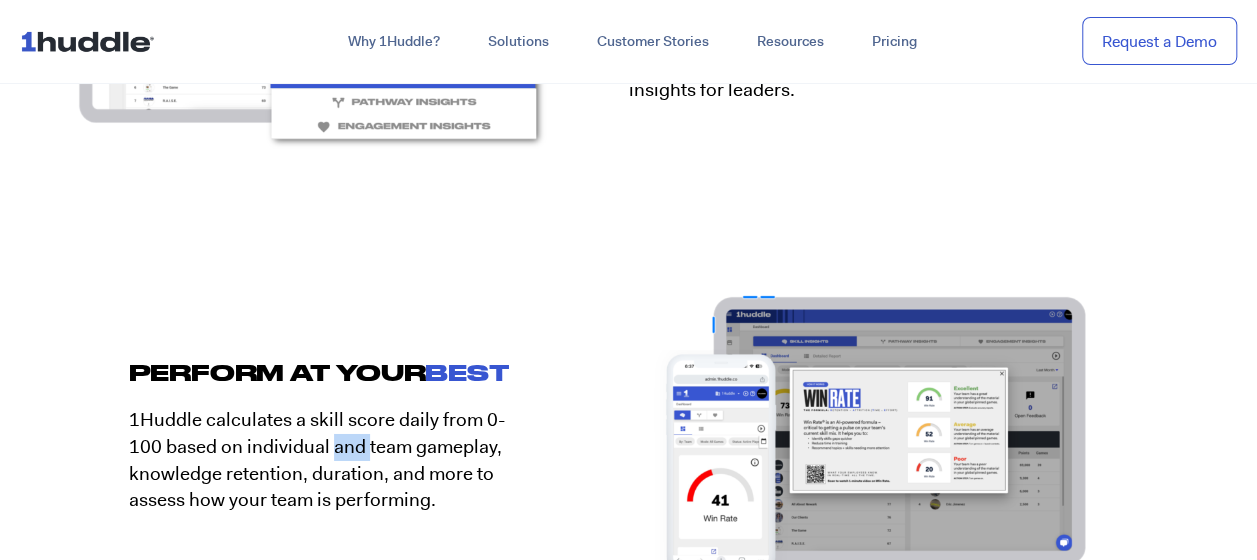 click on "1Huddle calculates a skill score daily from 0-100 based on individual and team gameplay, knowledge retention, duration, and more to assess how your team is performing." at bounding box center (329, 460) 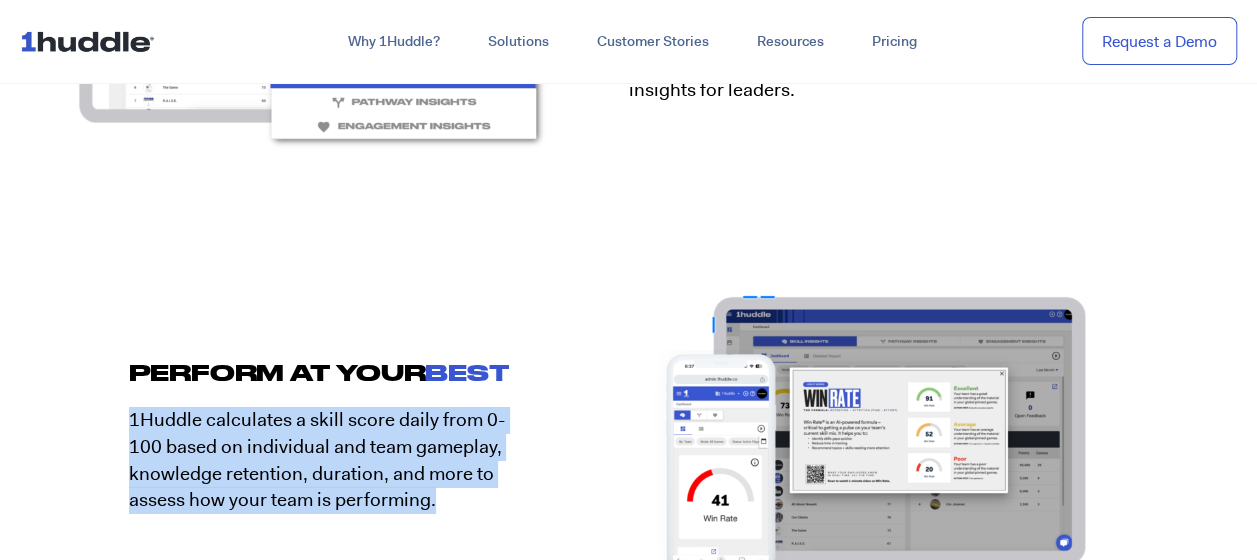 click on "1Huddle calculates a skill score daily from 0-100 based on individual and team gameplay, knowledge retention, duration, and more to assess how your team is performing." at bounding box center [329, 460] 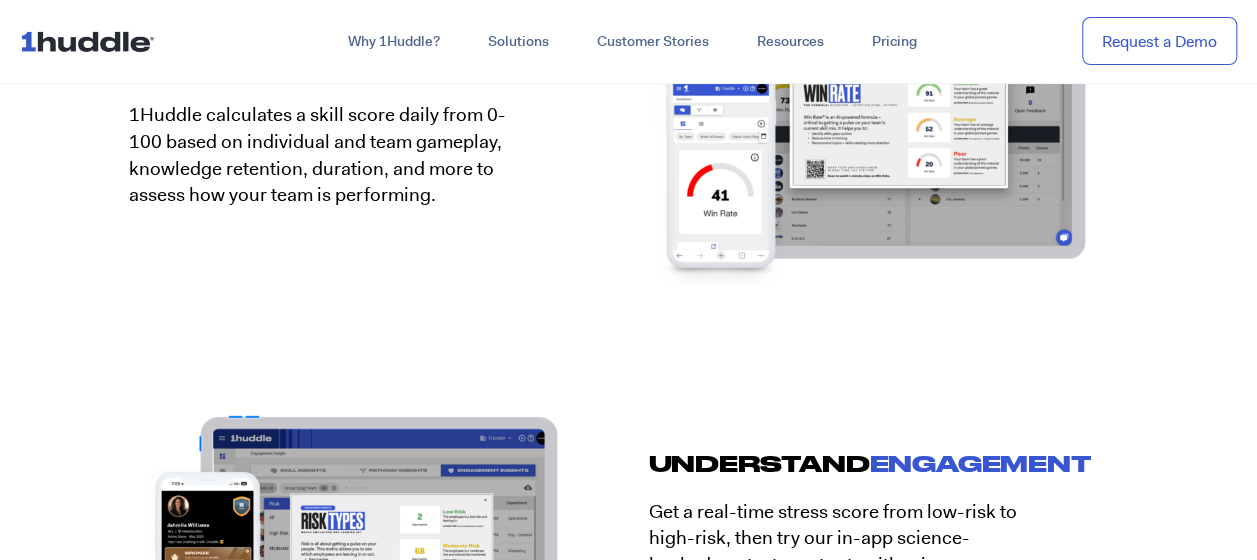 scroll, scrollTop: 3800, scrollLeft: 0, axis: vertical 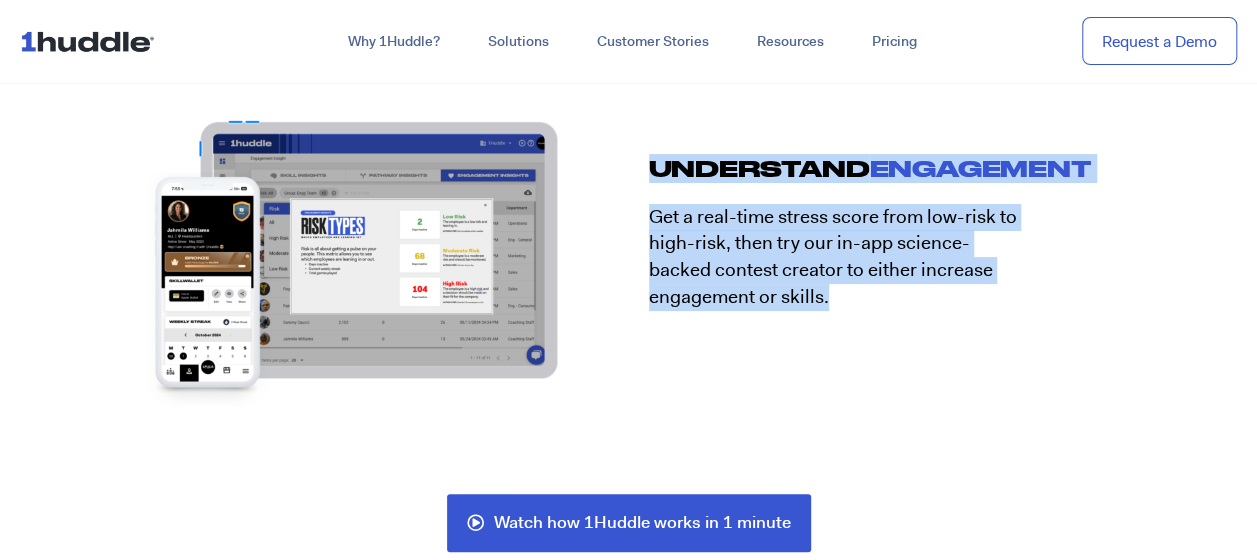 click on "UNDERSTAND  ENGAGEMENT
Get a real-time stress score from low-risk to high-risk, then try our in-app science-backed contest creator to either increase engagement or skills." at bounding box center (889, 242) 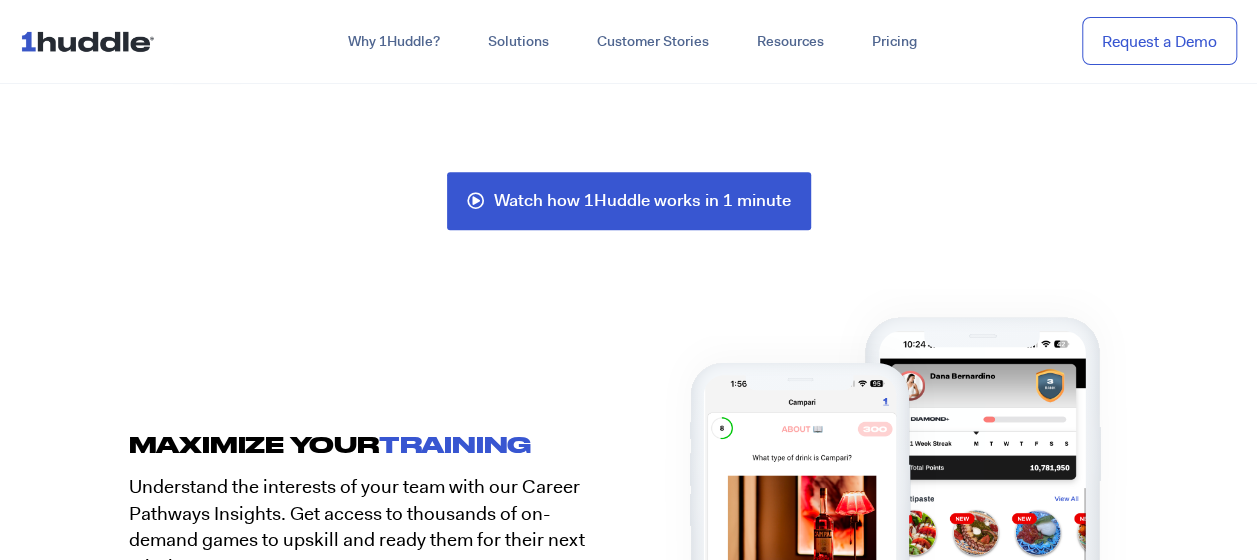 scroll, scrollTop: 4300, scrollLeft: 0, axis: vertical 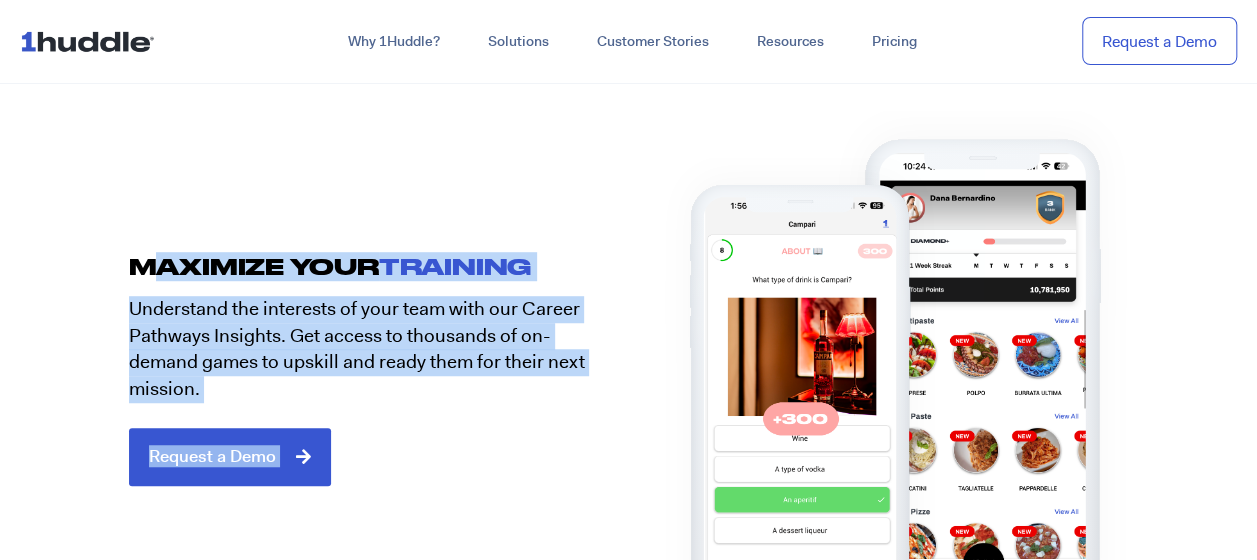 click on "MAXIMIZE YOUR  Training
Understand the interests of your team with our Career Pathways Insights. Get access to thousands of on-demand games to upskill and ready them for their next mission.
Request a Demo" at bounding box center [629, 338] 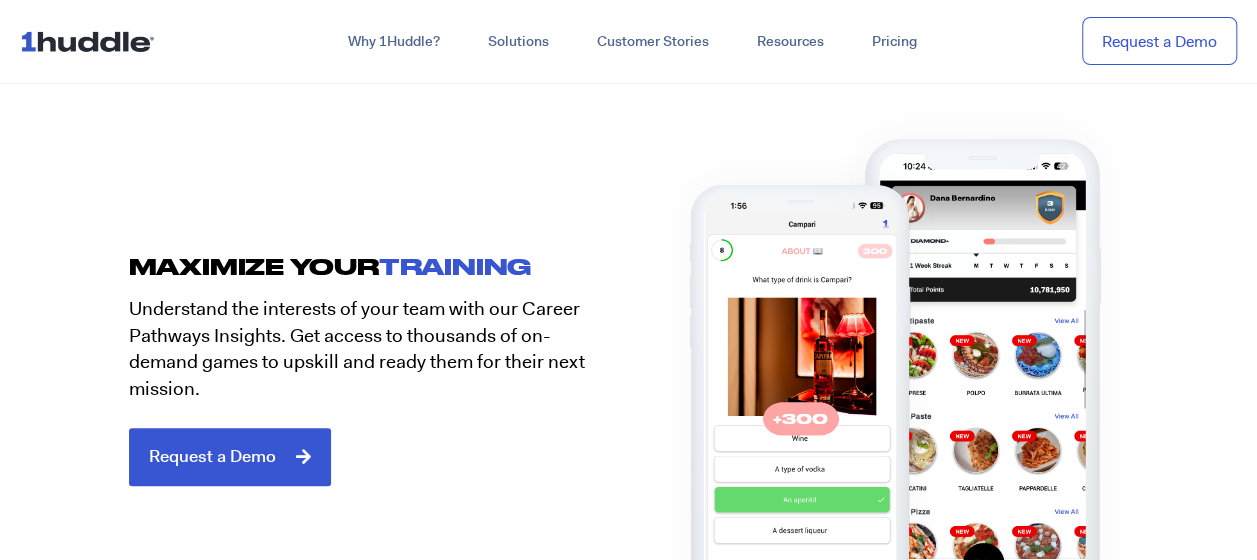 click on "MAXIMIZE YOUR  Training" at bounding box center [379, 266] 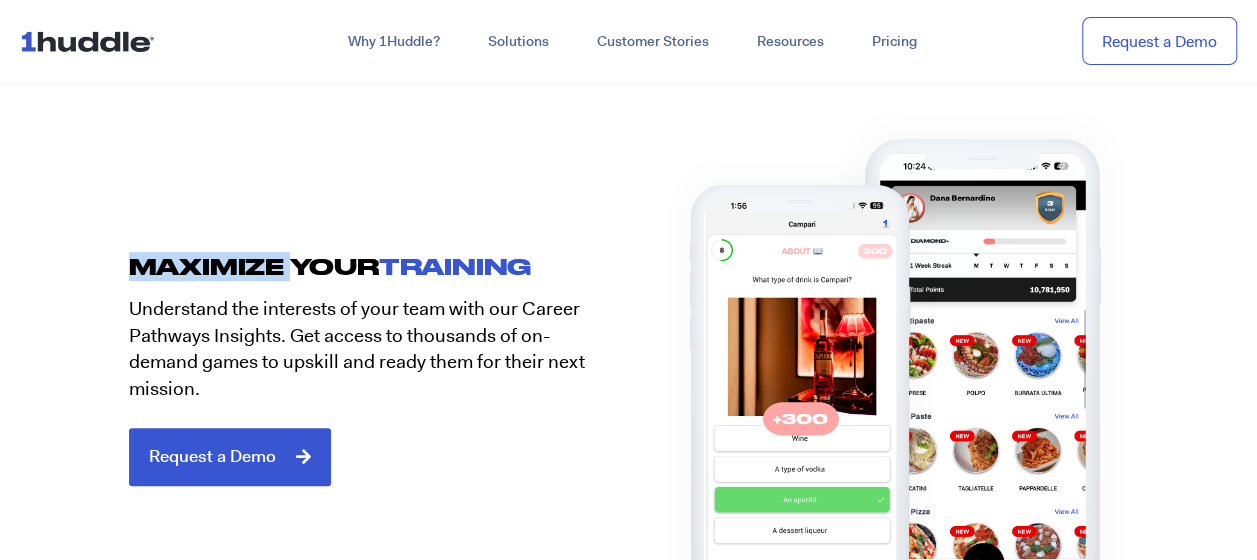 click on "MAXIMIZE YOUR  Training" at bounding box center [379, 266] 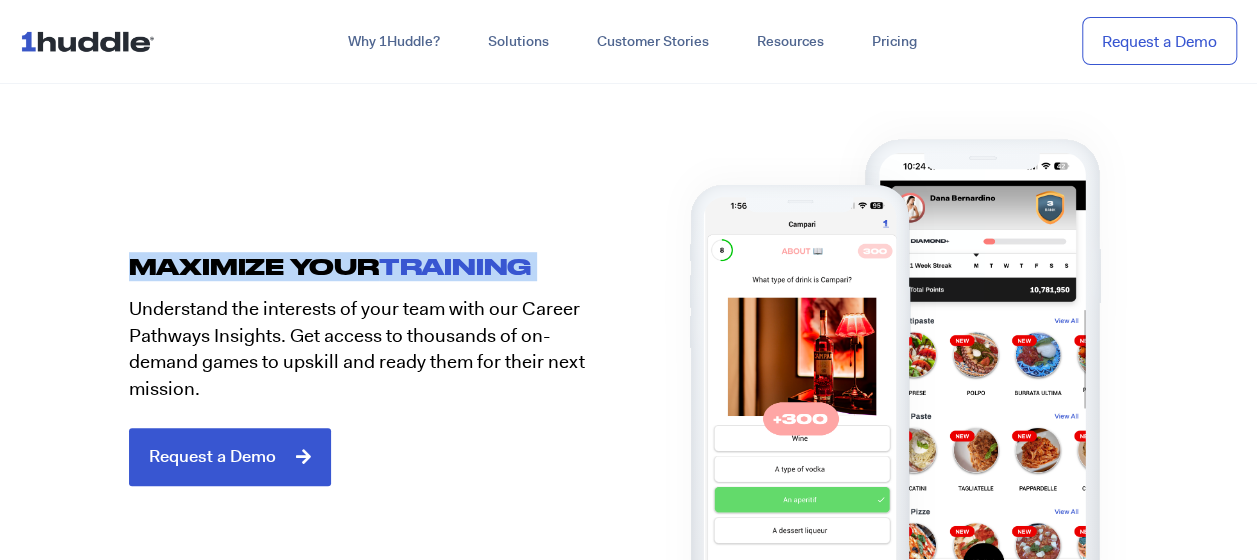 click on "MAXIMIZE YOUR  Training" at bounding box center (379, 266) 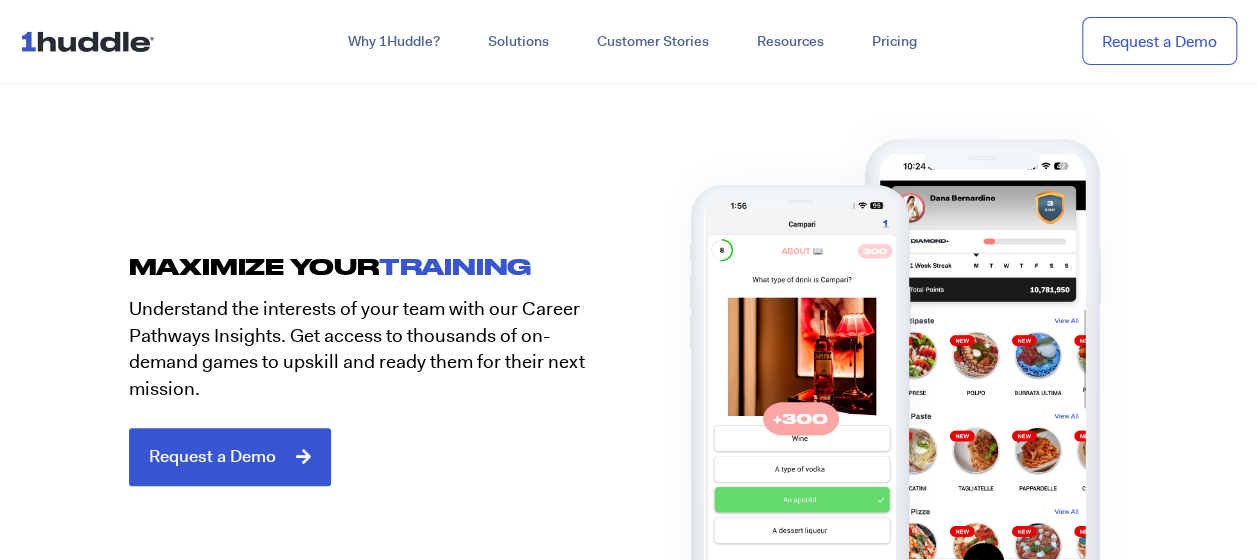 click on "Understand the interests of your team with our Career Pathways Insights. Get access to thousands of on-demand games to upskill and ready them for their next mission." at bounding box center (371, 349) 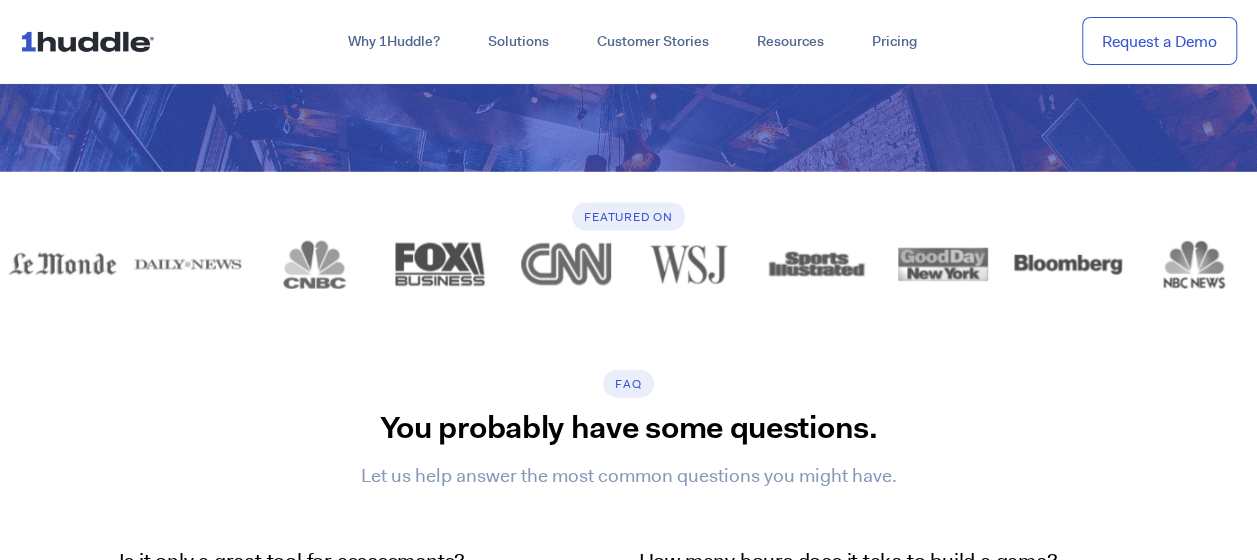 scroll, scrollTop: 6200, scrollLeft: 0, axis: vertical 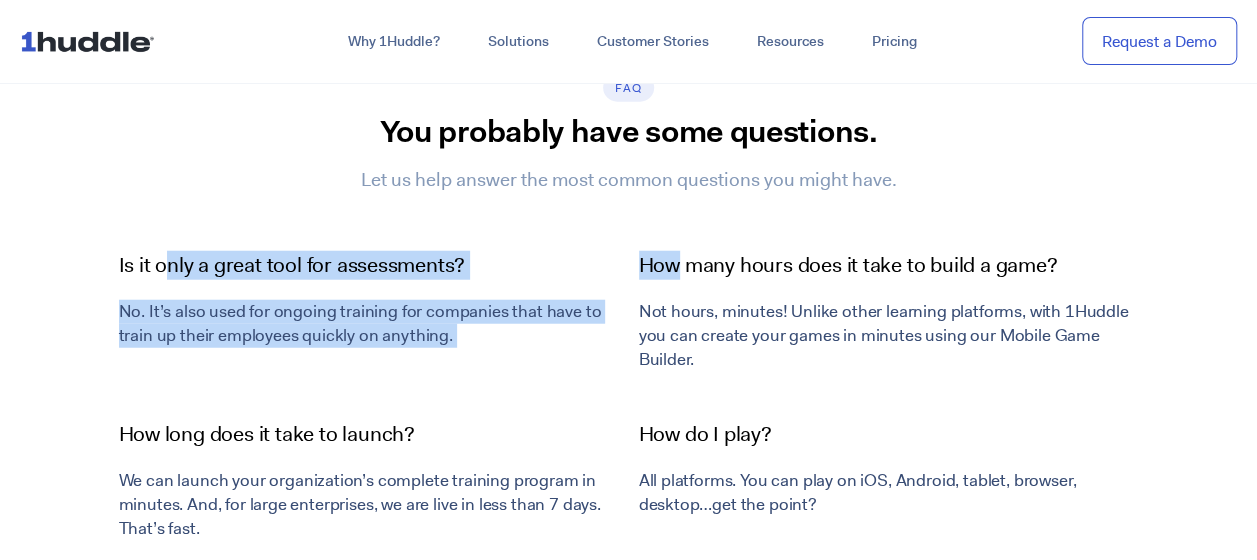 drag, startPoint x: 248, startPoint y: 263, endPoint x: 675, endPoint y: 280, distance: 427.3383 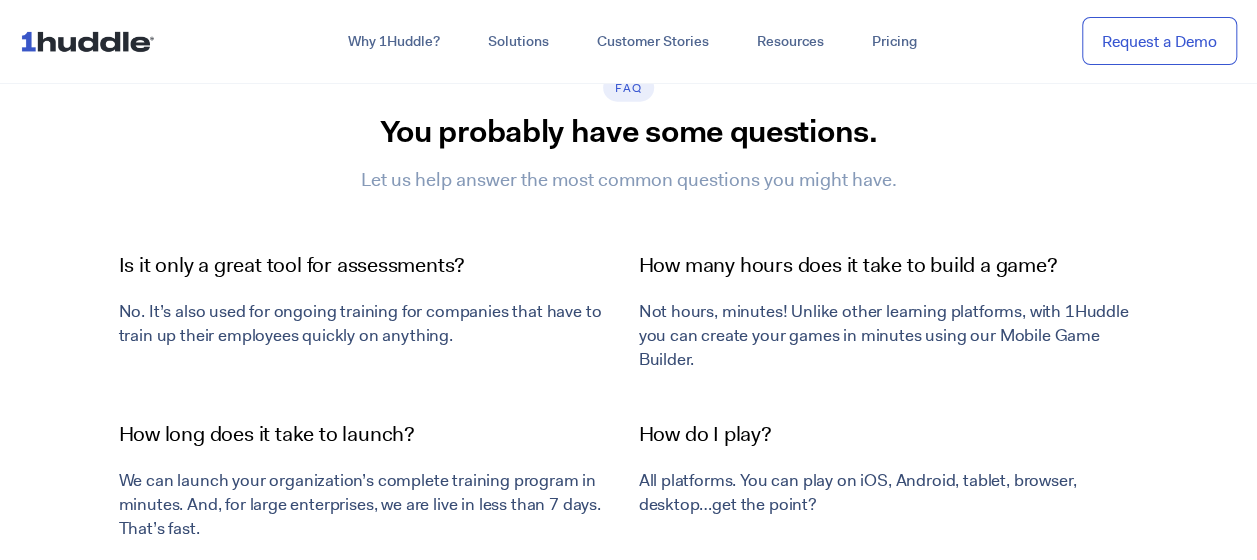 drag, startPoint x: 675, startPoint y: 280, endPoint x: 395, endPoint y: 130, distance: 317.6476 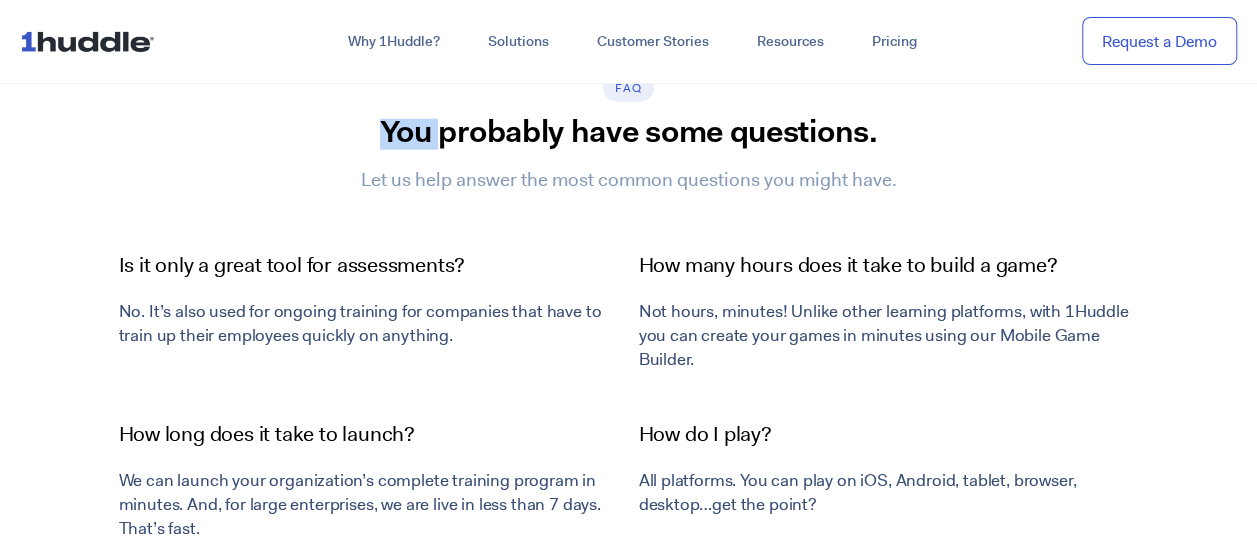 click on "You probably have some questions." at bounding box center (628, 134) 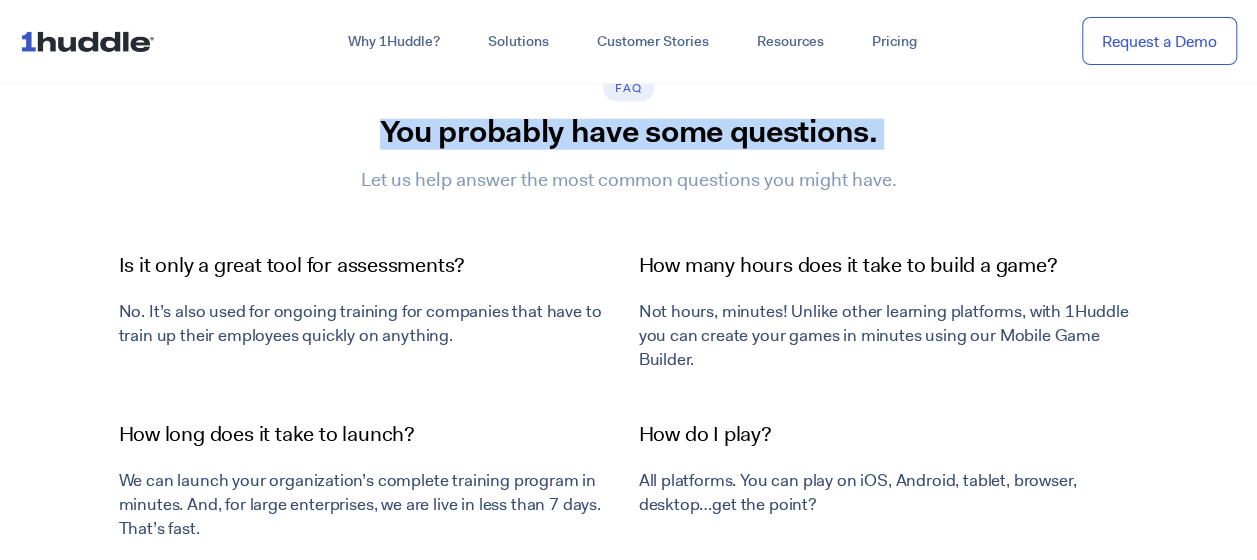click on "You probably have some questions." at bounding box center (628, 134) 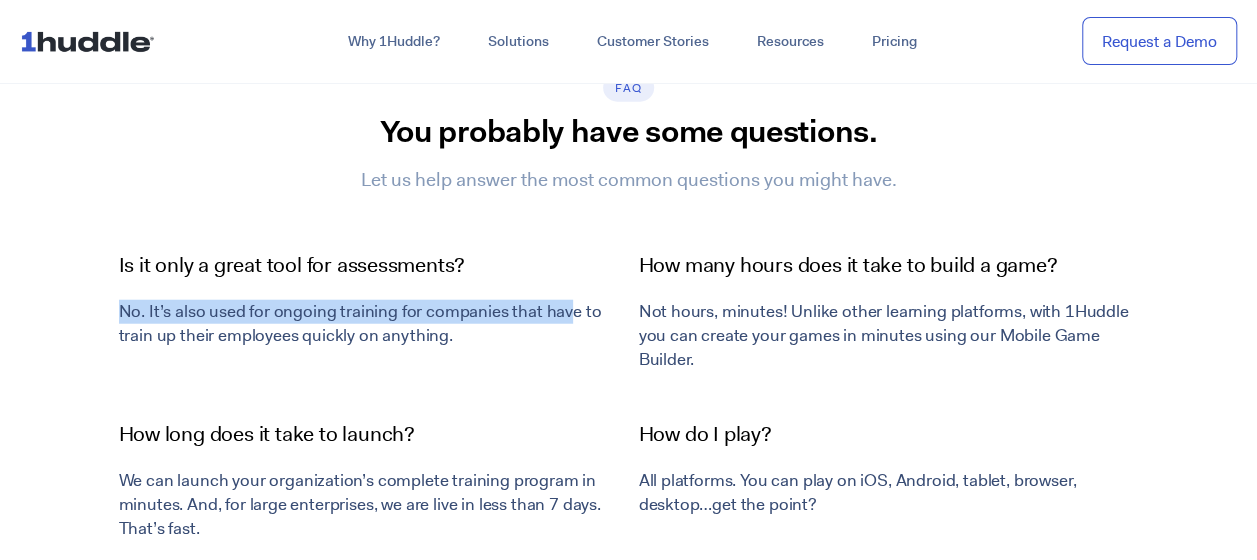 drag, startPoint x: 395, startPoint y: 130, endPoint x: 557, endPoint y: 288, distance: 226.29184 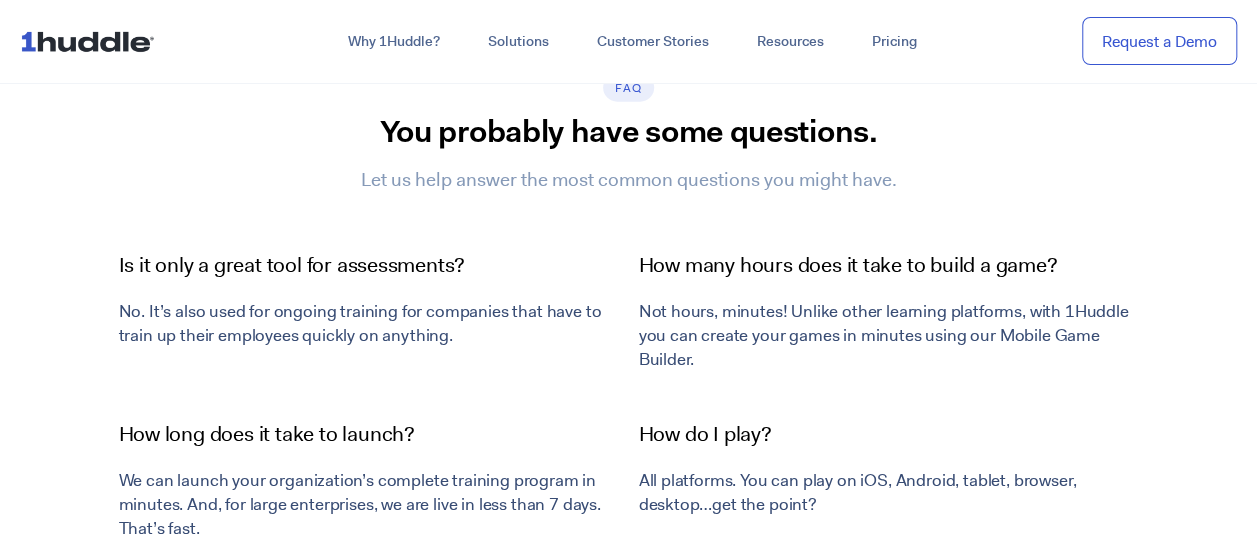 drag, startPoint x: 557, startPoint y: 288, endPoint x: 602, endPoint y: 456, distance: 173.9224 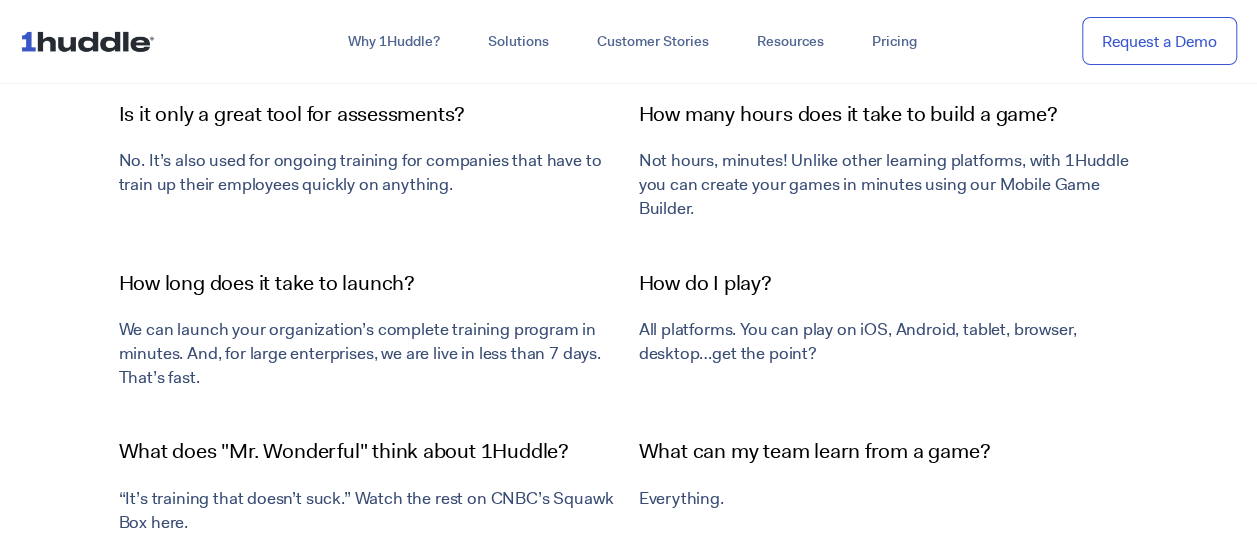 scroll, scrollTop: 6500, scrollLeft: 0, axis: vertical 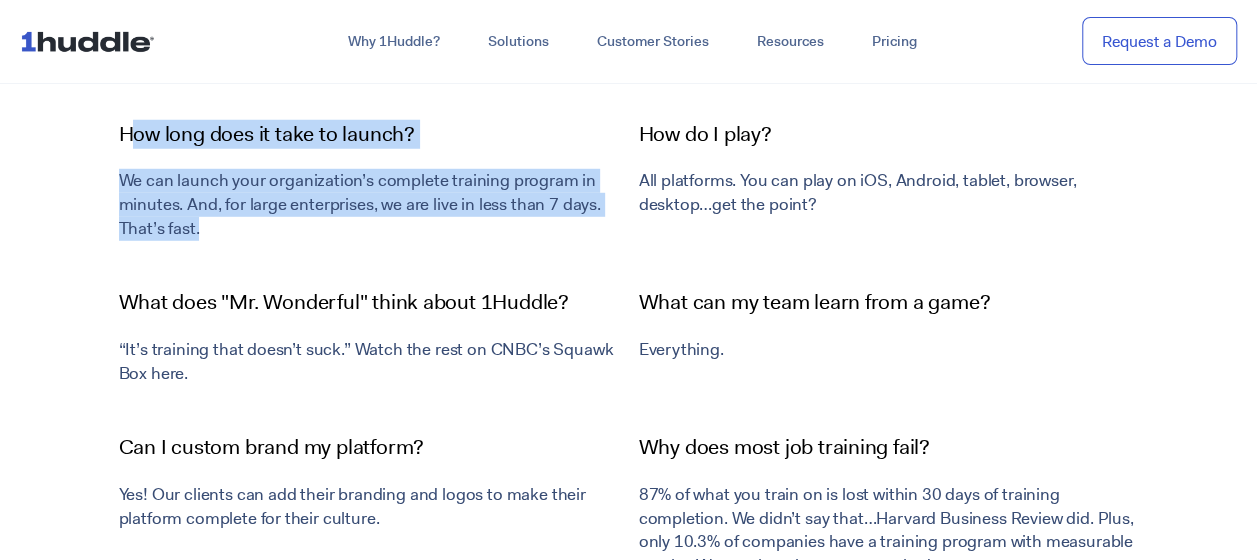 drag, startPoint x: 293, startPoint y: 192, endPoint x: 430, endPoint y: 257, distance: 151.63773 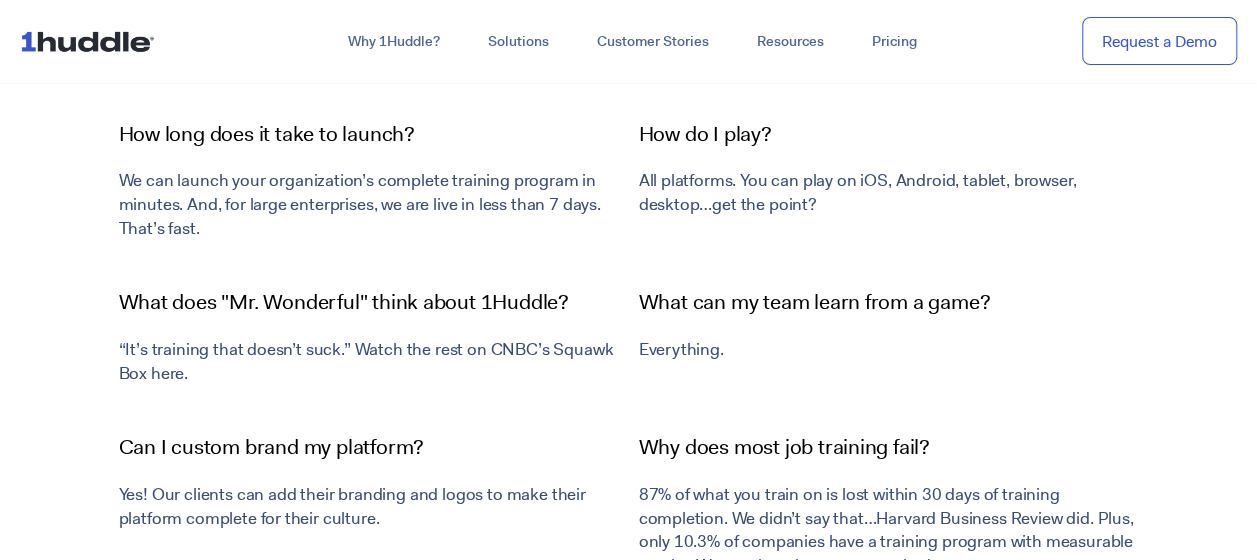 drag, startPoint x: 430, startPoint y: 257, endPoint x: 311, endPoint y: 272, distance: 119.94165 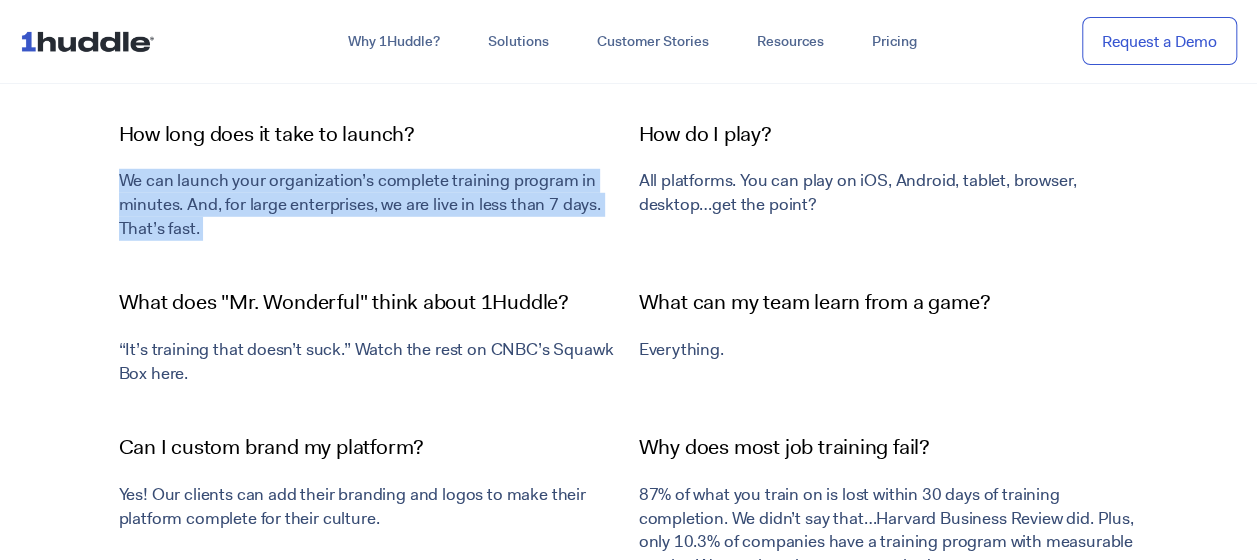 click on "We can launch your organization’s complete training program in minutes. And, for large enterprises, we are live in less than 7 days. That’s fast." at bounding box center (369, 204) 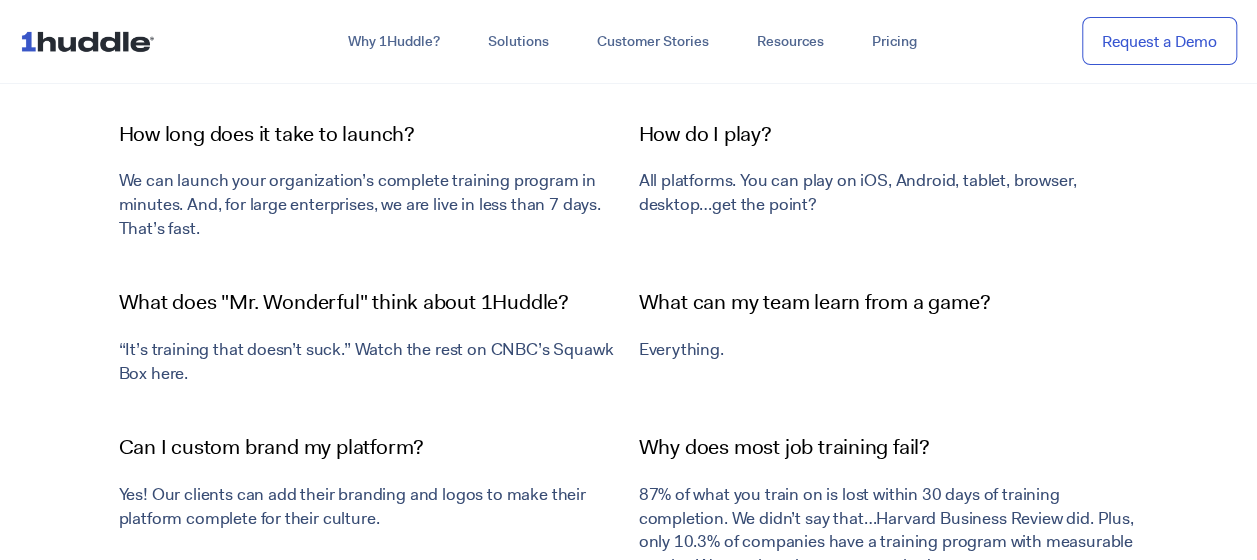 click on "What does "Mr. Wonderful" think about 1Huddle?" at bounding box center [369, 302] 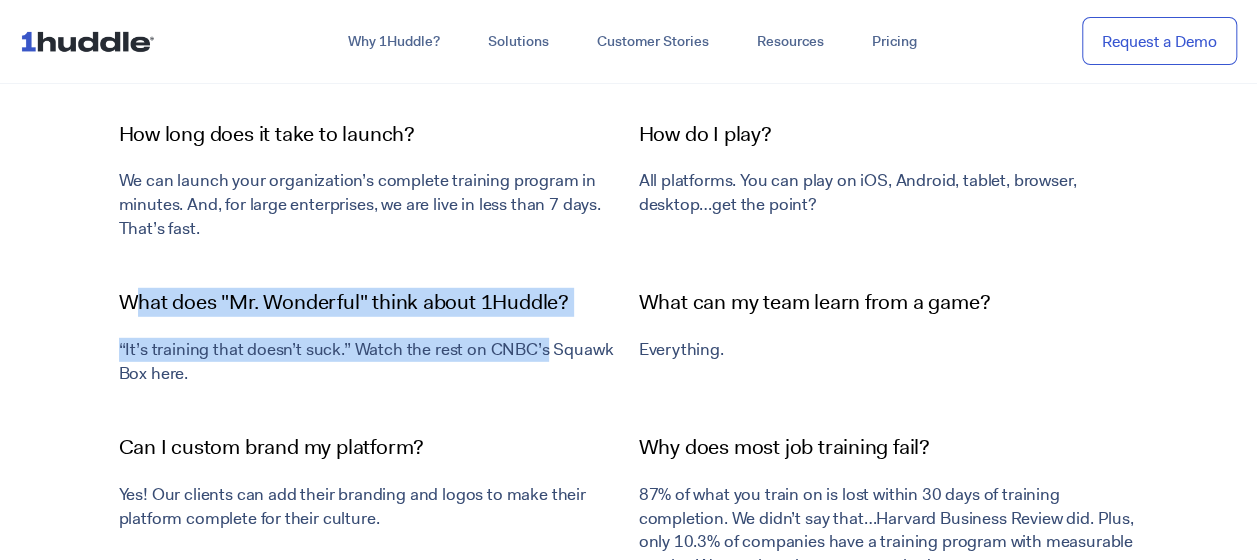 drag, startPoint x: 224, startPoint y: 304, endPoint x: 538, endPoint y: 337, distance: 315.7293 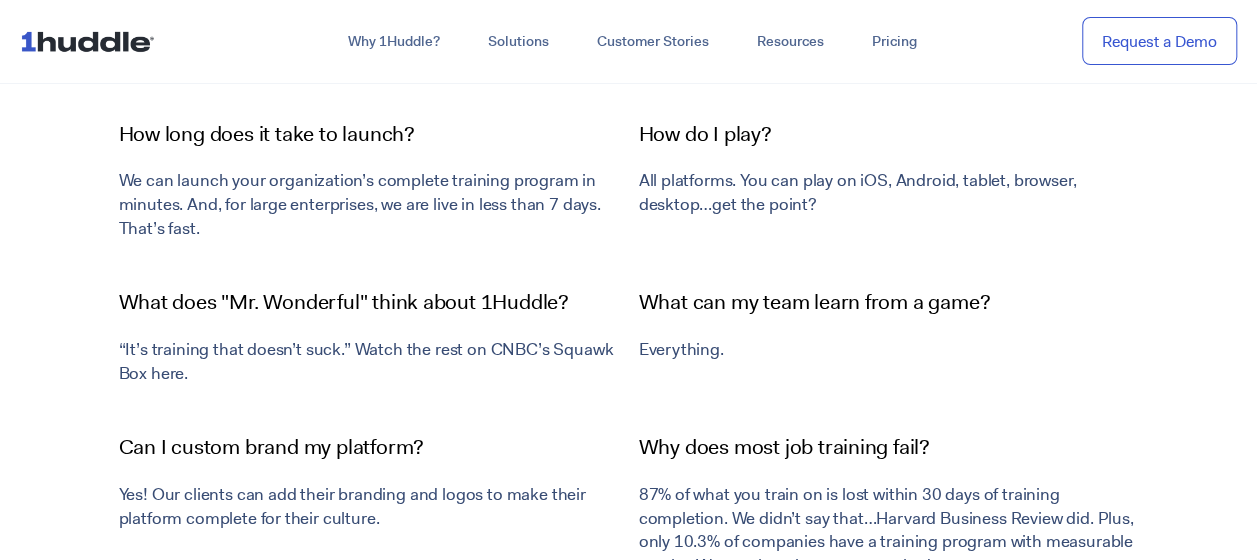 drag, startPoint x: 538, startPoint y: 337, endPoint x: 444, endPoint y: 406, distance: 116.60618 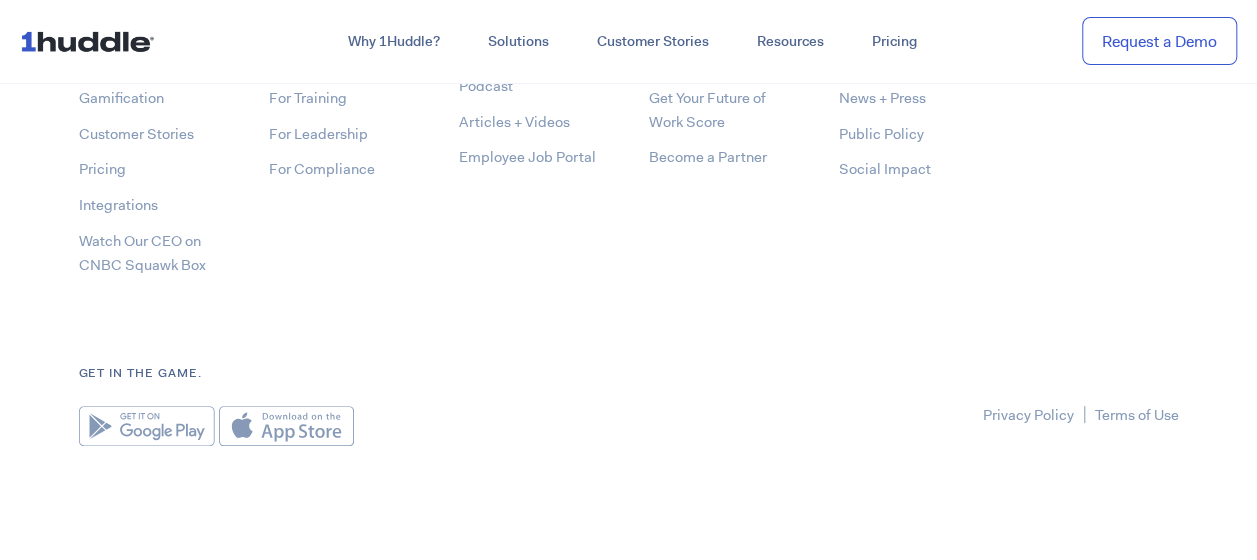 scroll, scrollTop: 7844, scrollLeft: 0, axis: vertical 